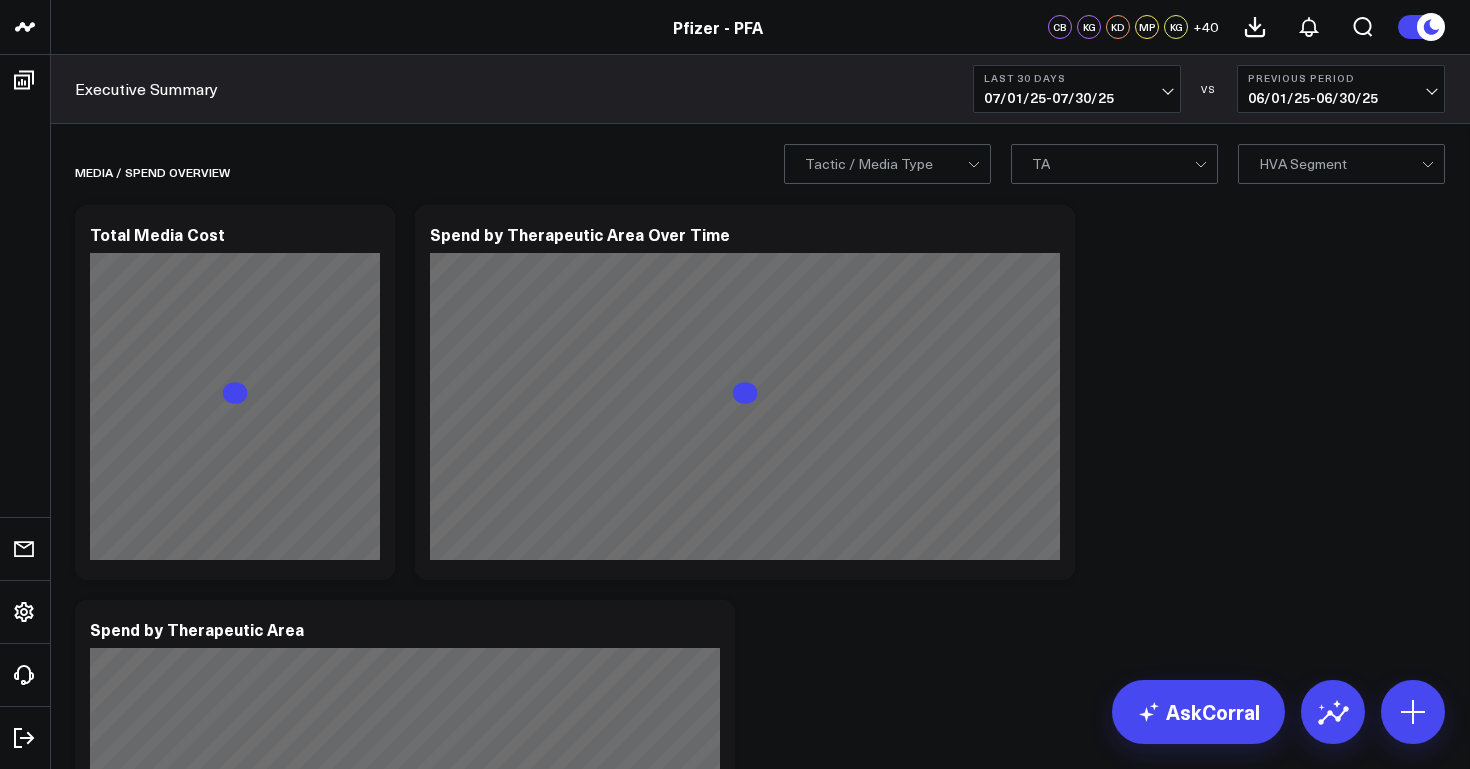 scroll, scrollTop: 0, scrollLeft: 0, axis: both 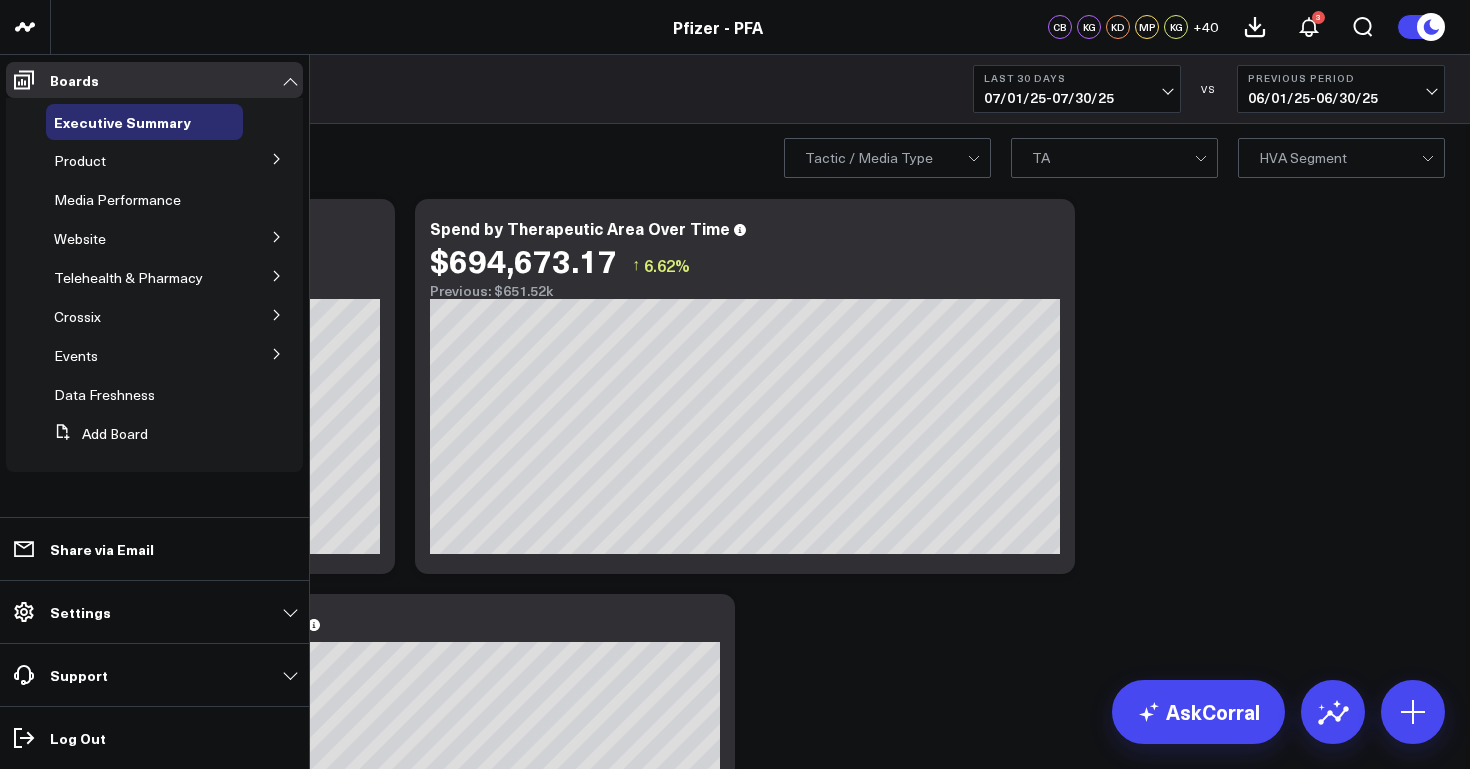 click 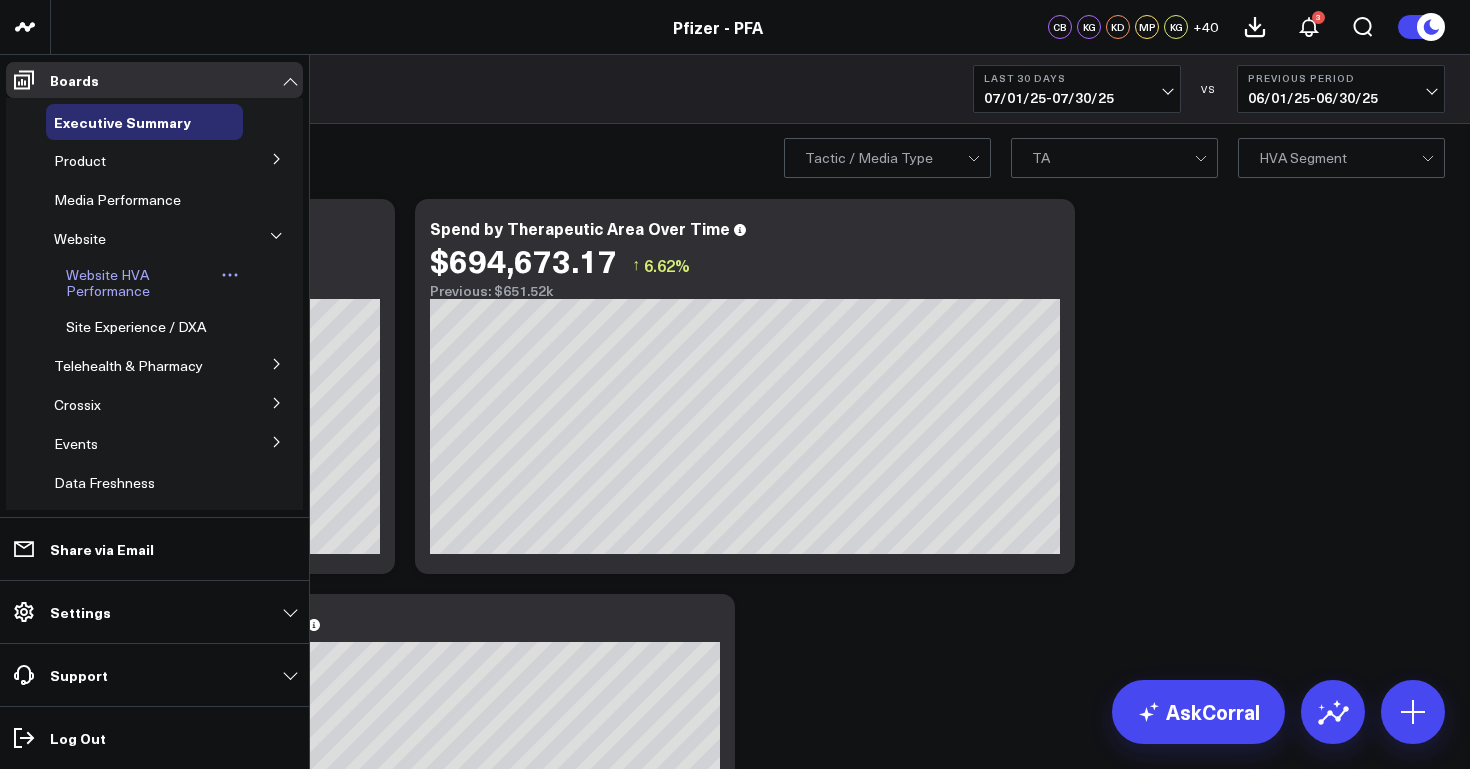 click on "Website HVA Performance" at bounding box center [108, 282] 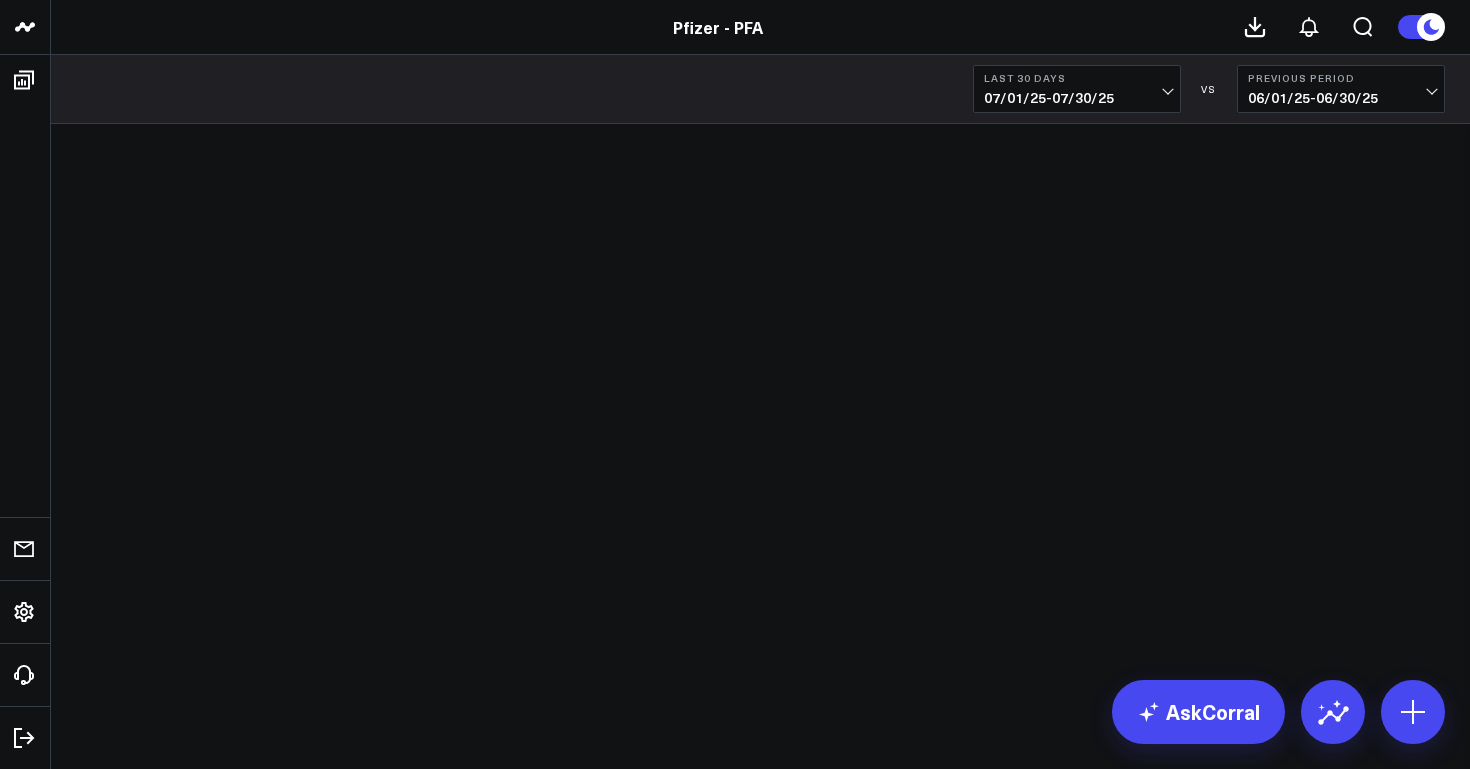 scroll, scrollTop: 0, scrollLeft: 0, axis: both 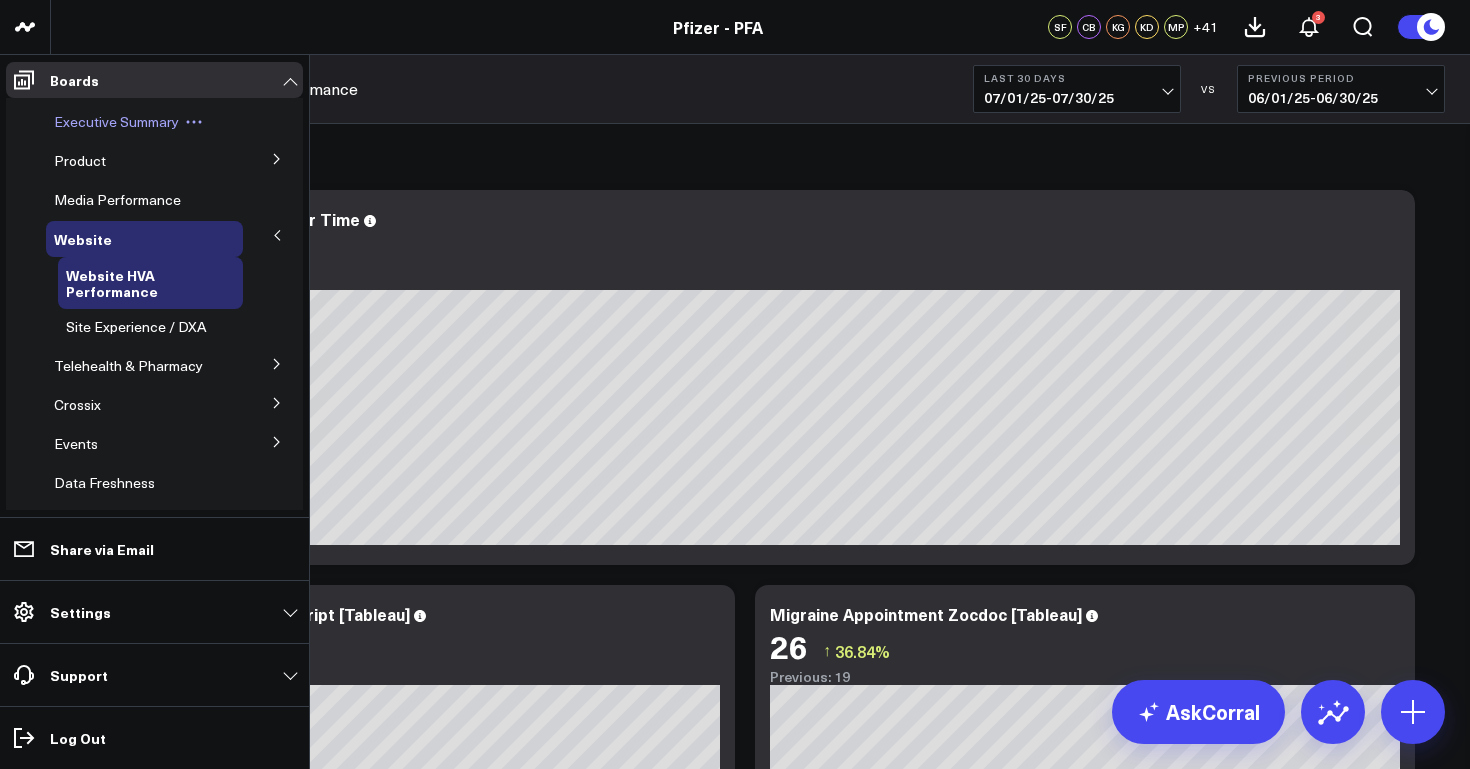 click on "Executive Summary" at bounding box center [116, 121] 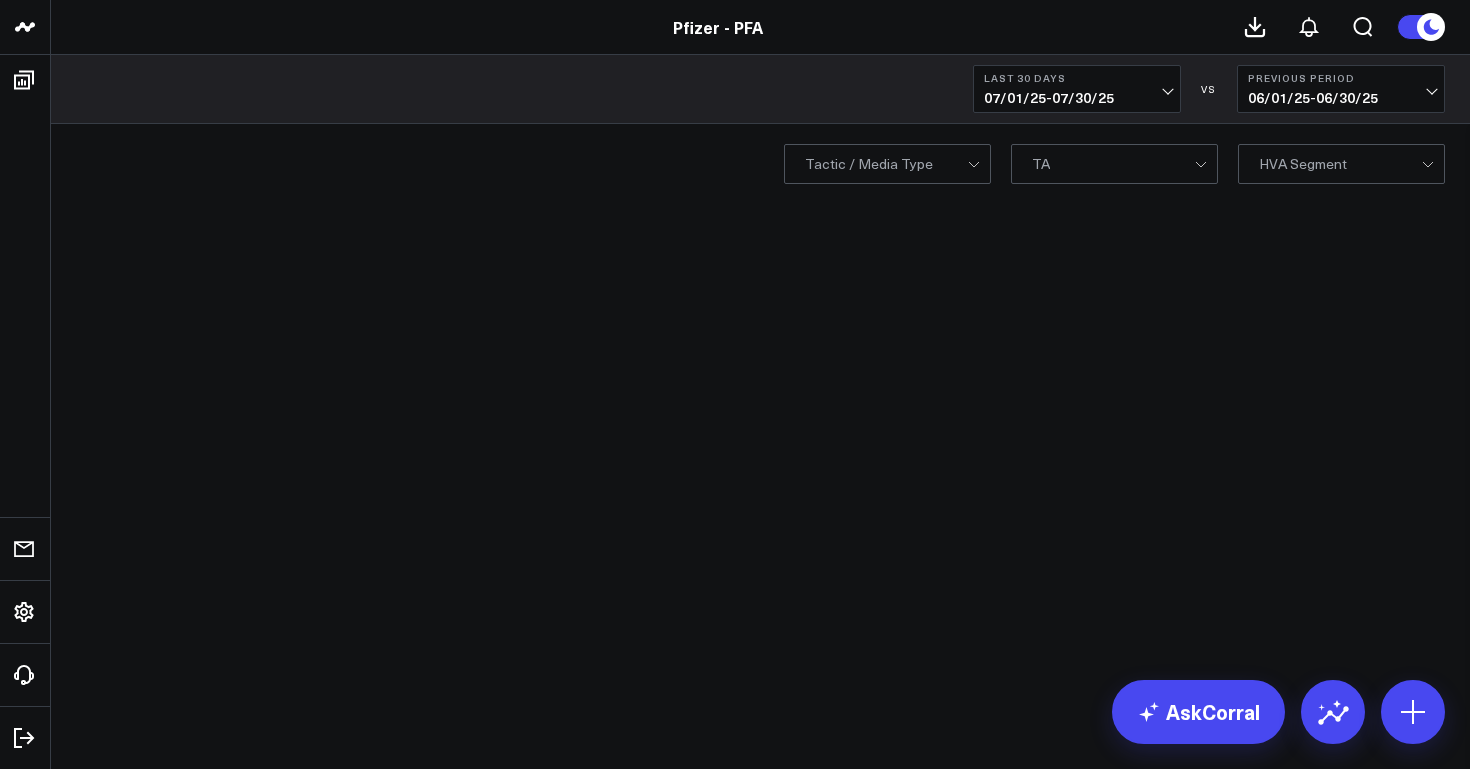 scroll, scrollTop: 0, scrollLeft: 0, axis: both 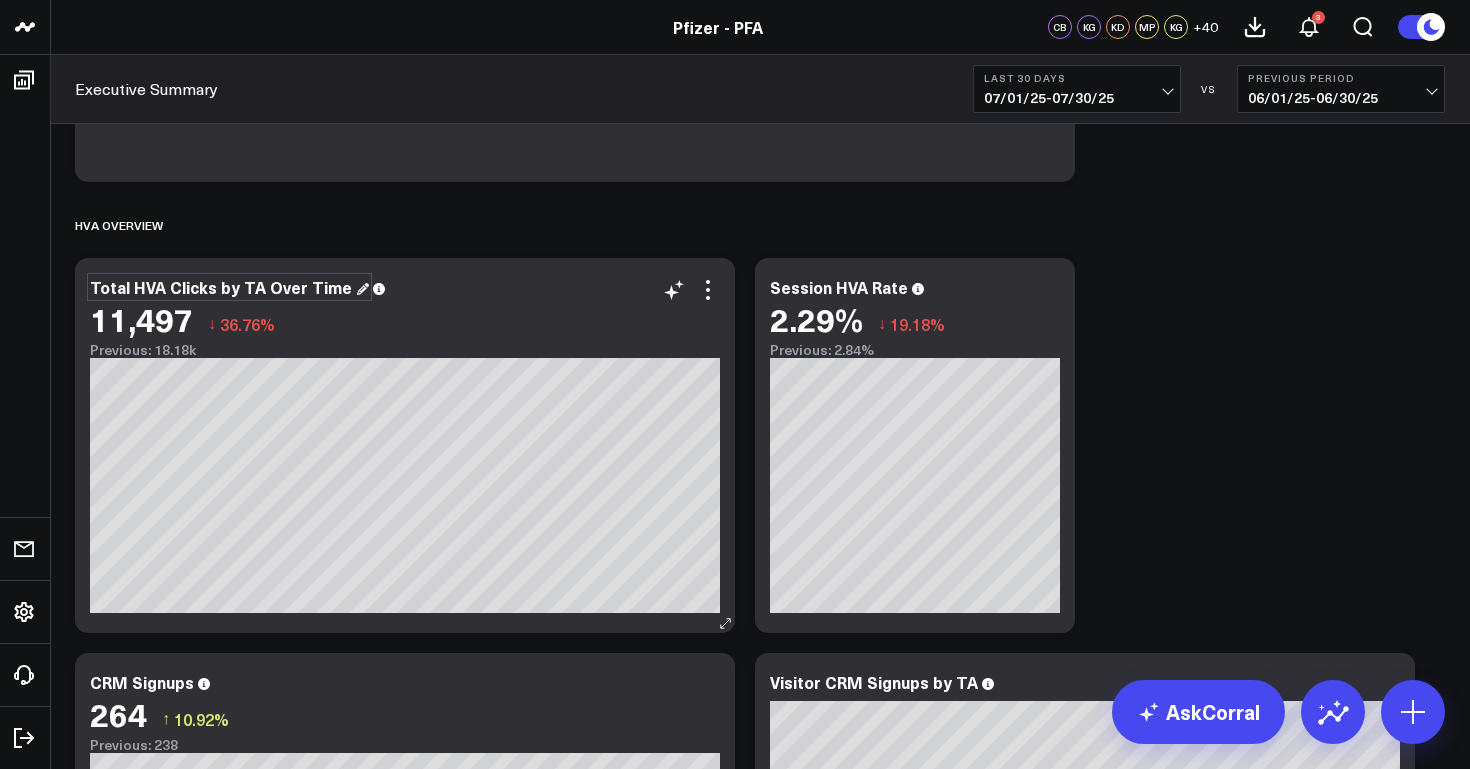 click on "Total HVA Clicks by TA Over Time" at bounding box center [229, 287] 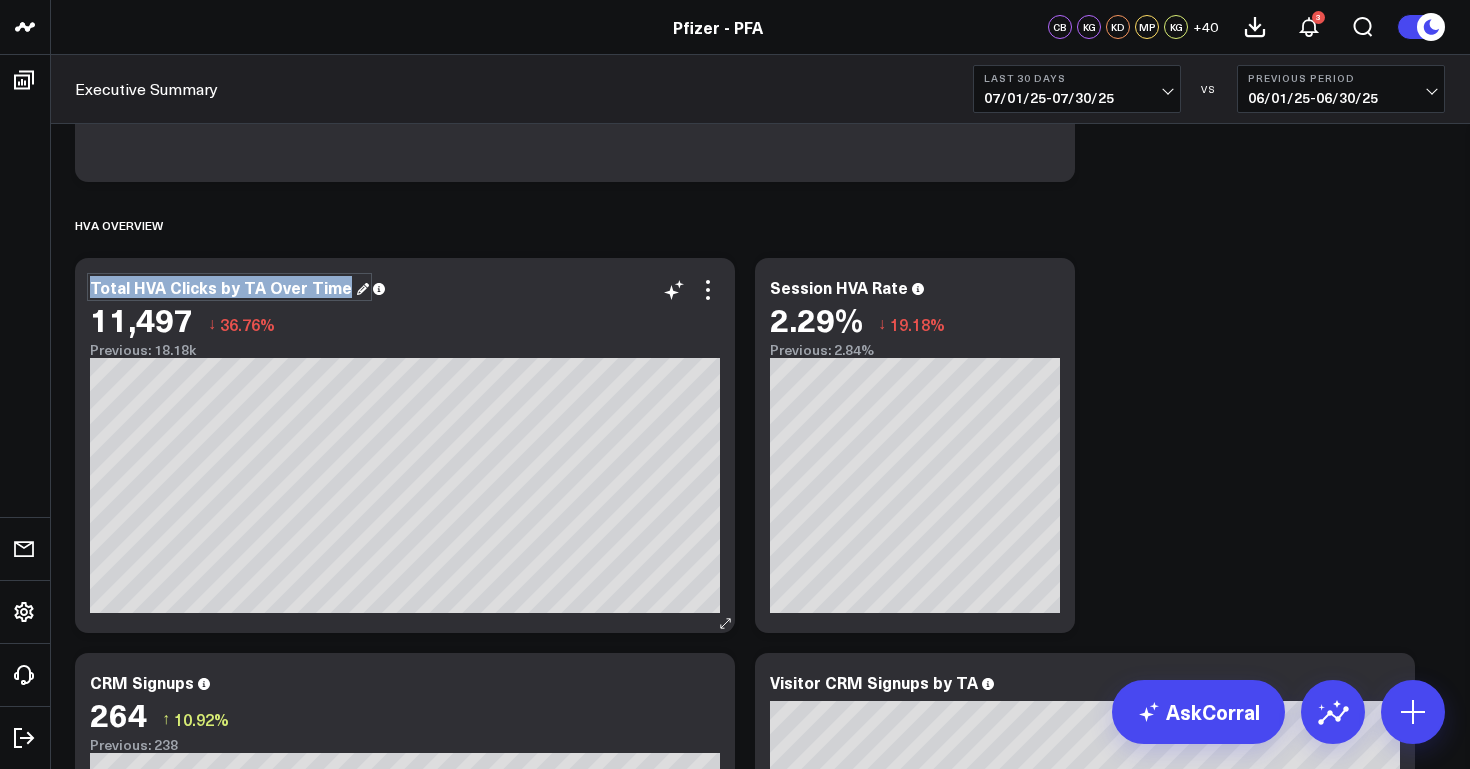drag, startPoint x: 338, startPoint y: 284, endPoint x: 115, endPoint y: 270, distance: 223.43903 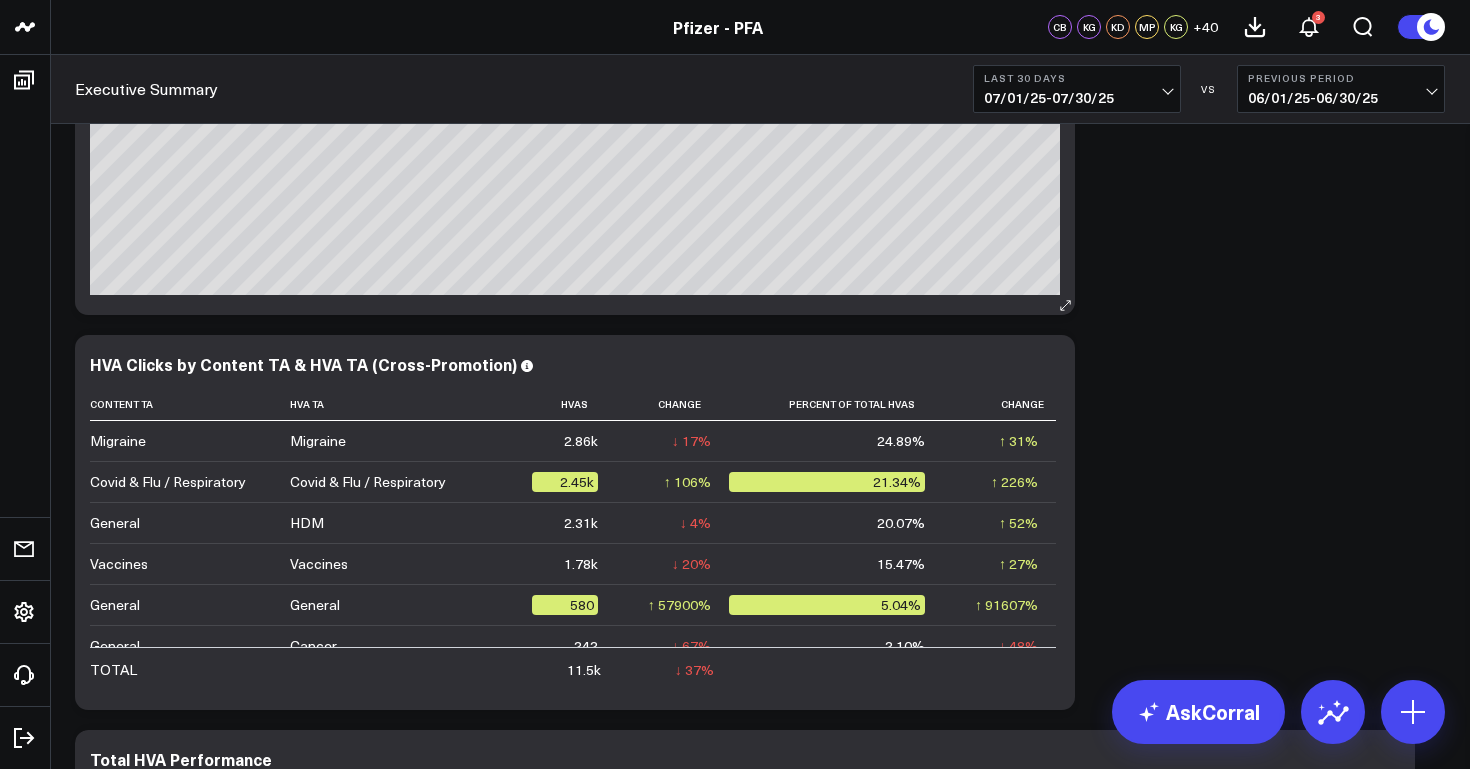 scroll, scrollTop: 4756, scrollLeft: 0, axis: vertical 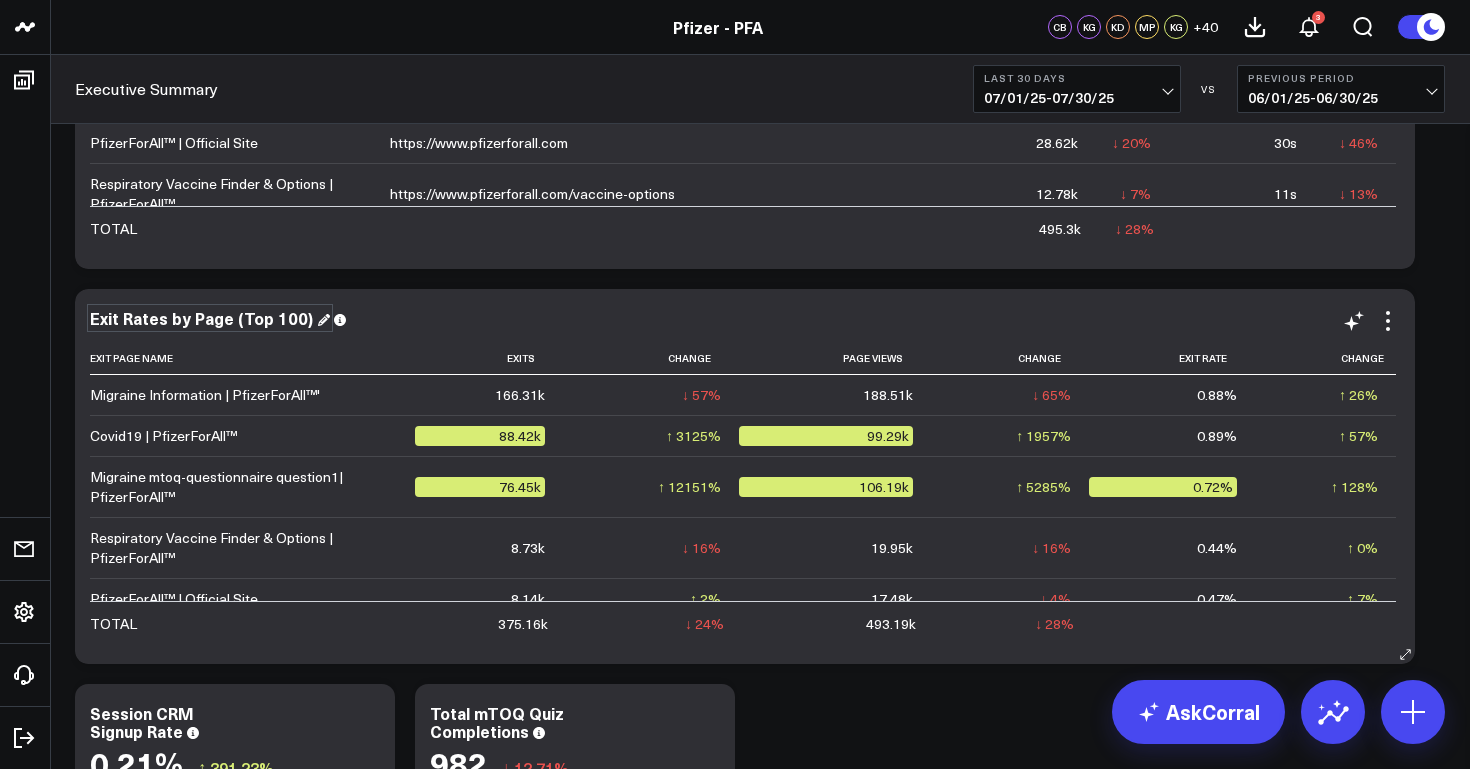 drag, startPoint x: 303, startPoint y: 314, endPoint x: 146, endPoint y: 306, distance: 157.20369 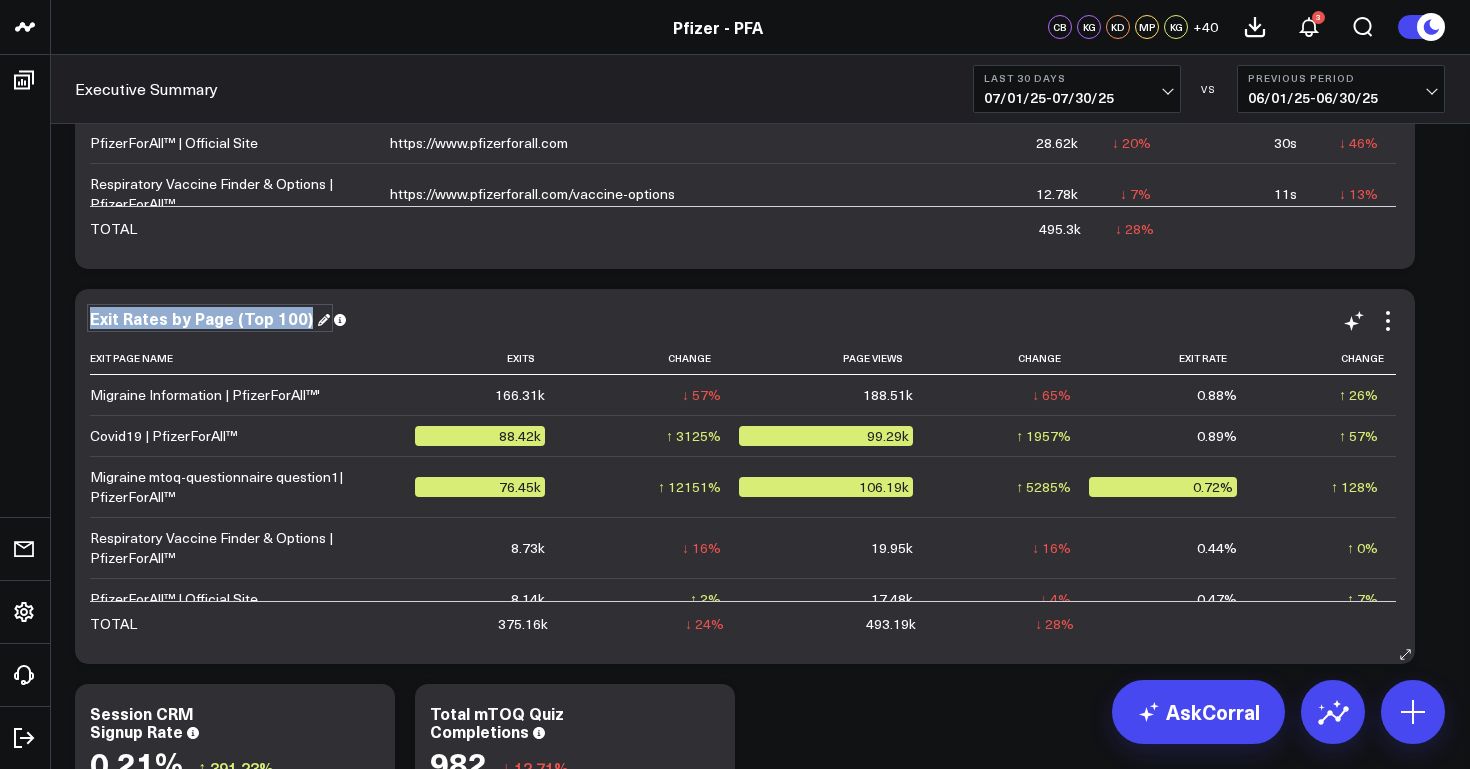 drag, startPoint x: 301, startPoint y: 321, endPoint x: 84, endPoint y: 315, distance: 217.08293 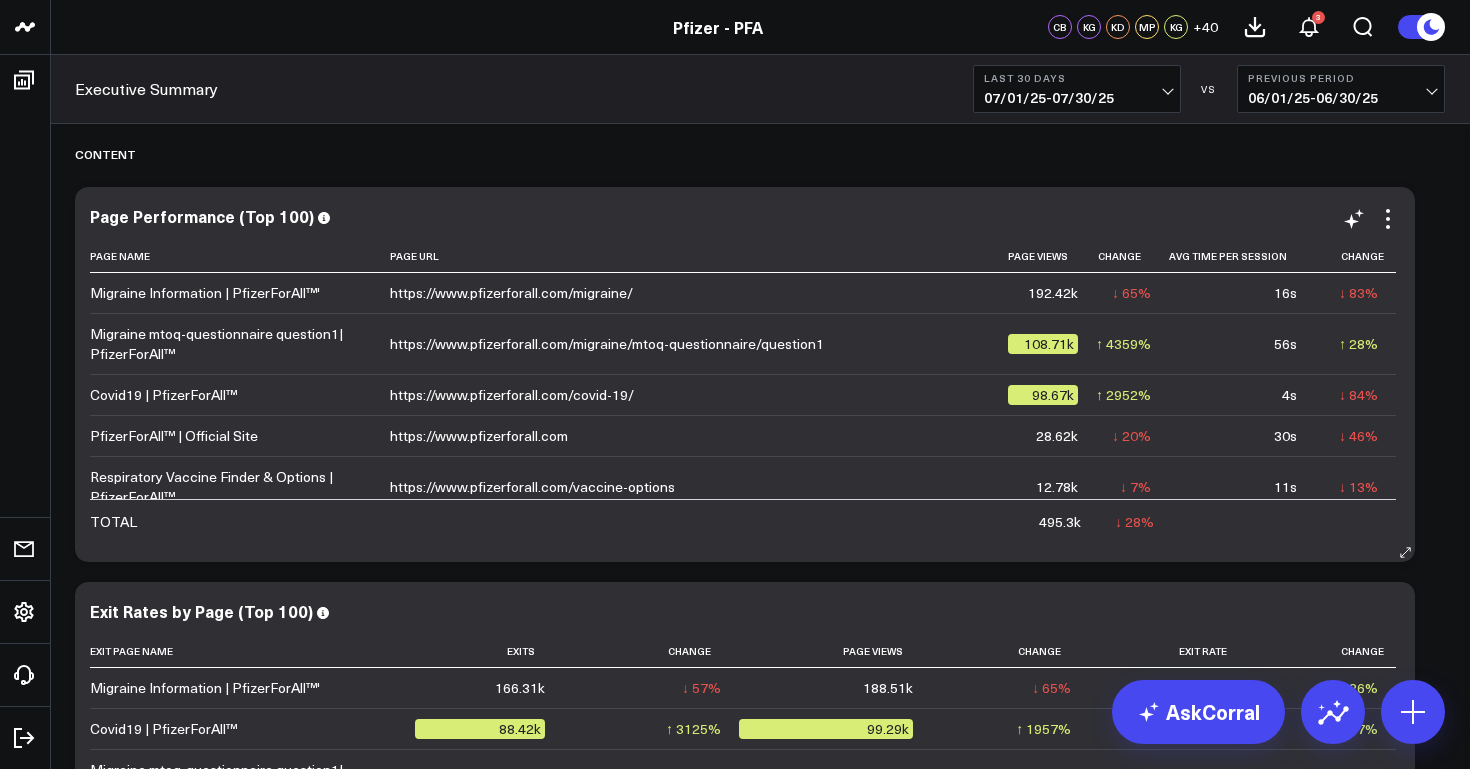 scroll, scrollTop: 6547, scrollLeft: 0, axis: vertical 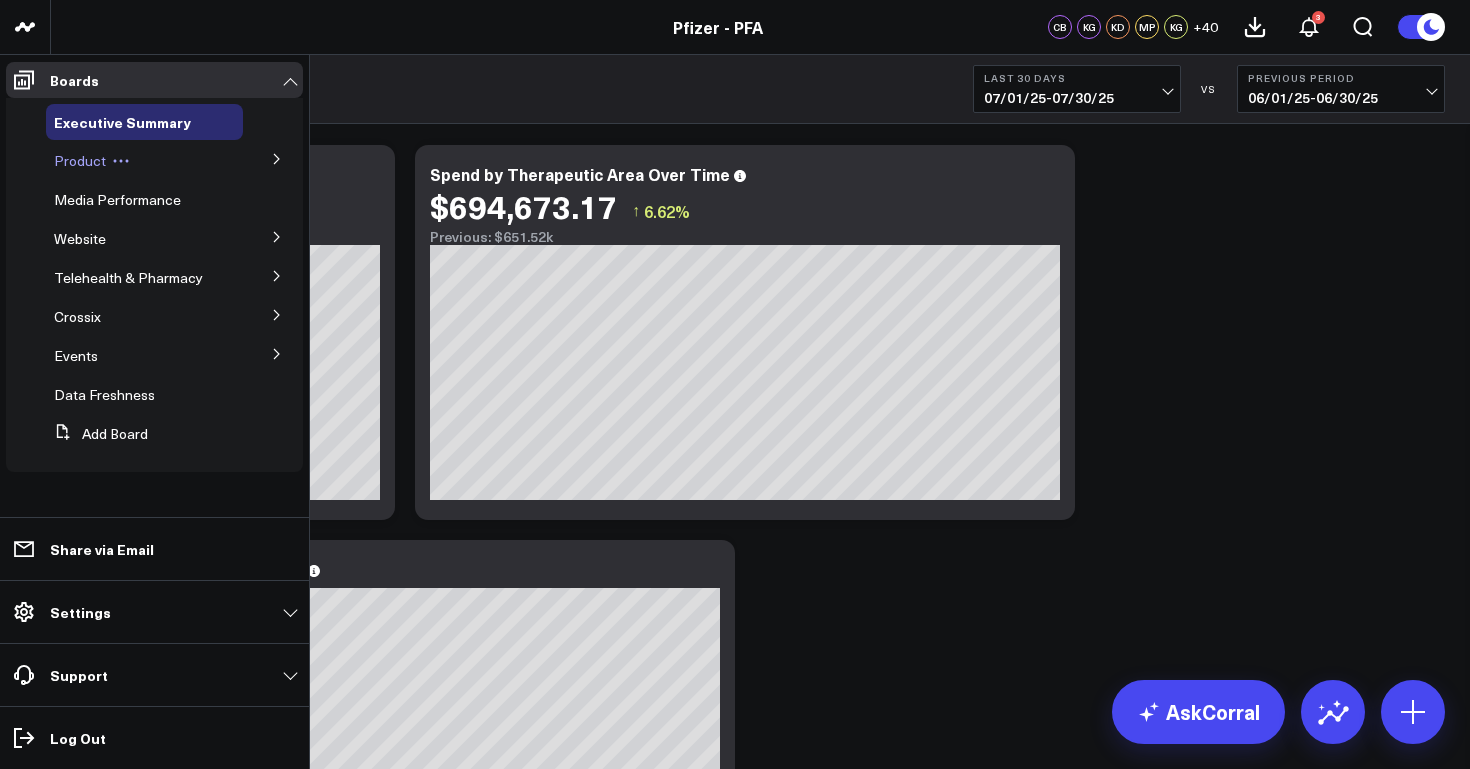 click on "Product" at bounding box center [80, 160] 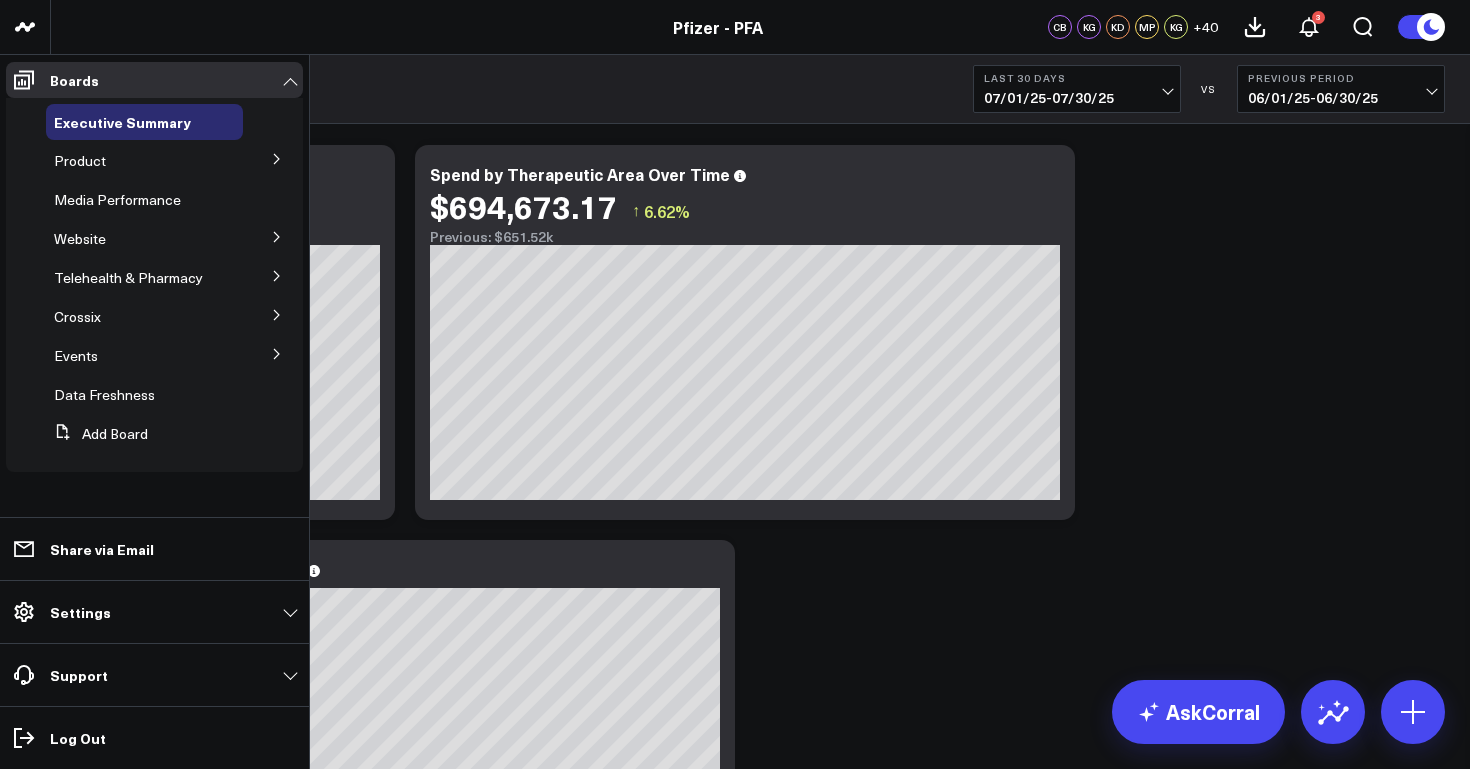 click 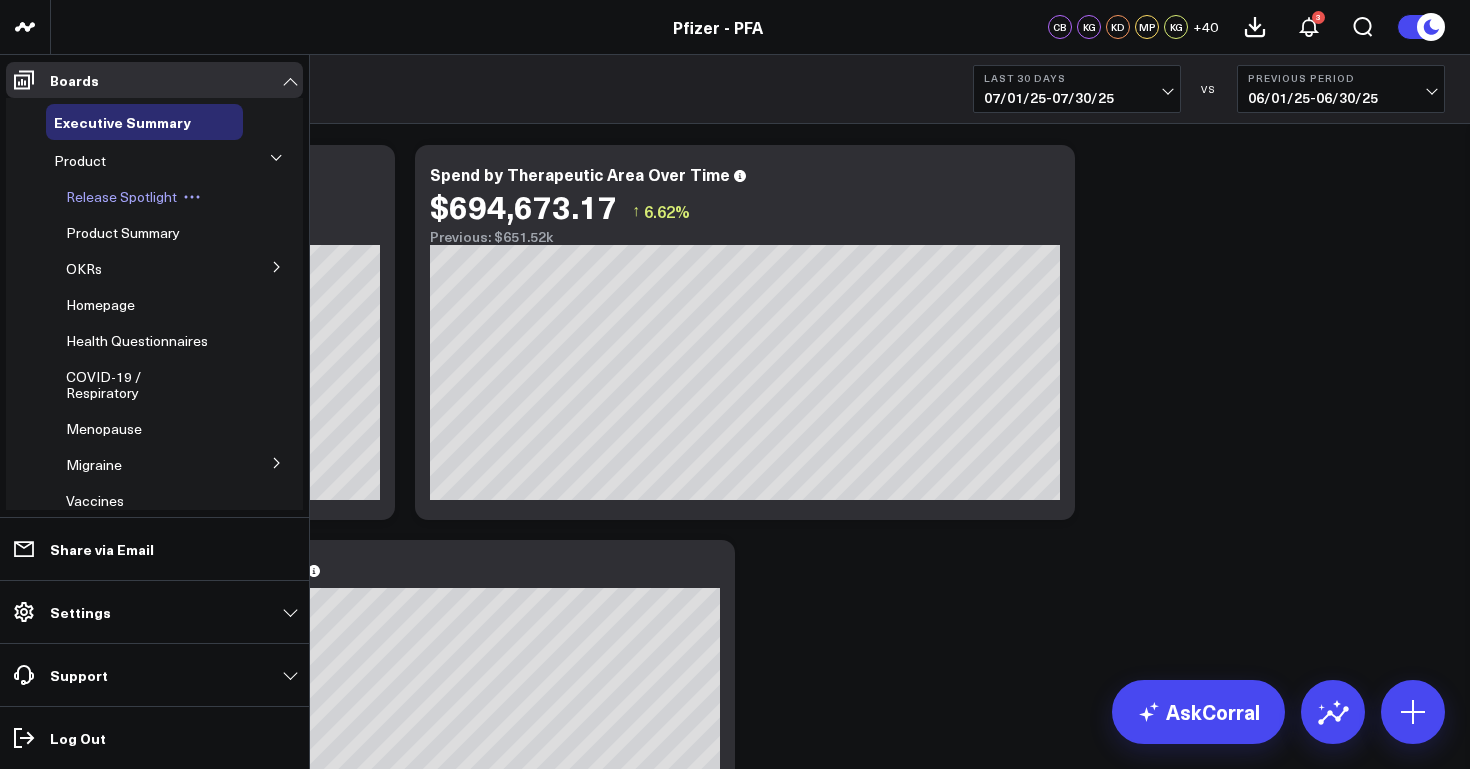 click on "Release Spotlight" at bounding box center (150, 197) 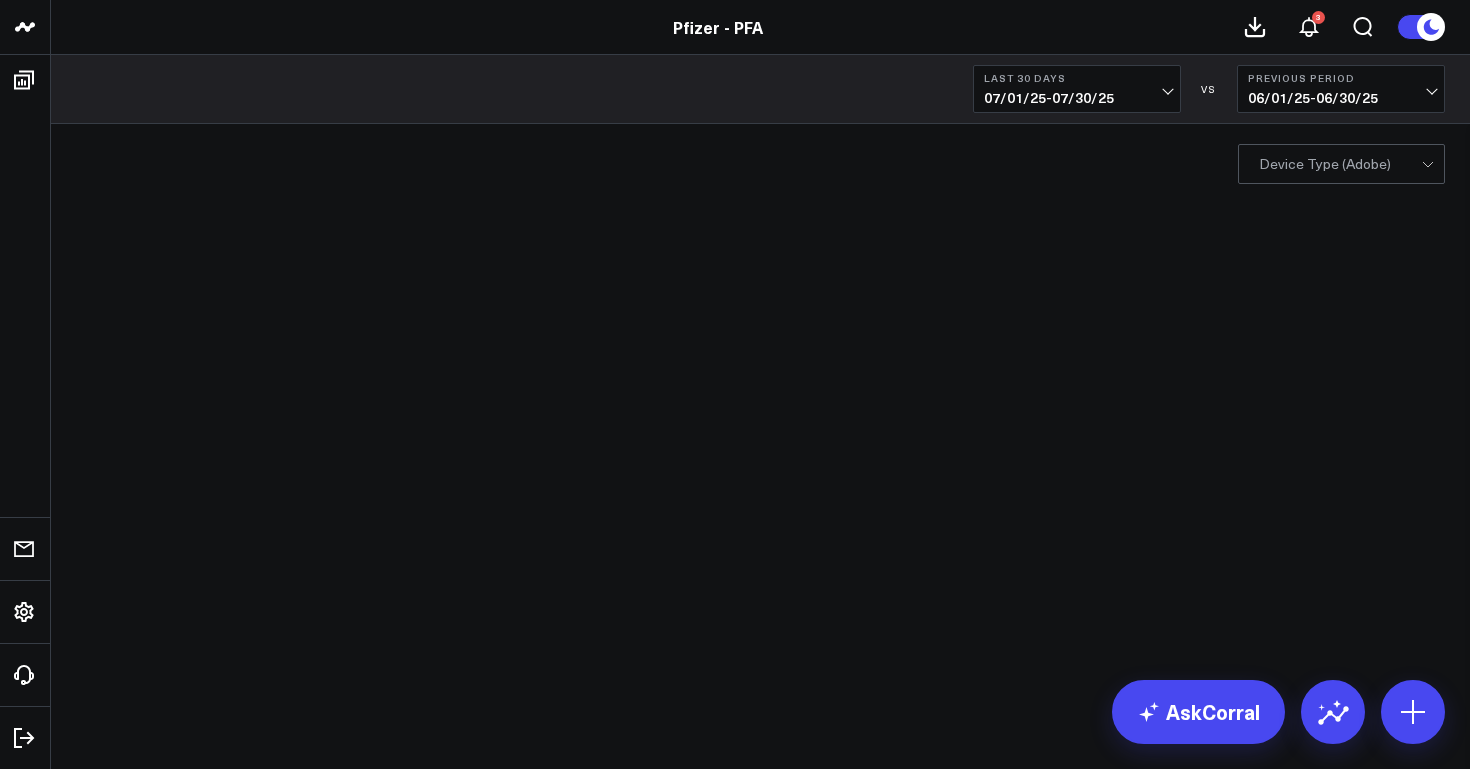 scroll, scrollTop: 0, scrollLeft: 0, axis: both 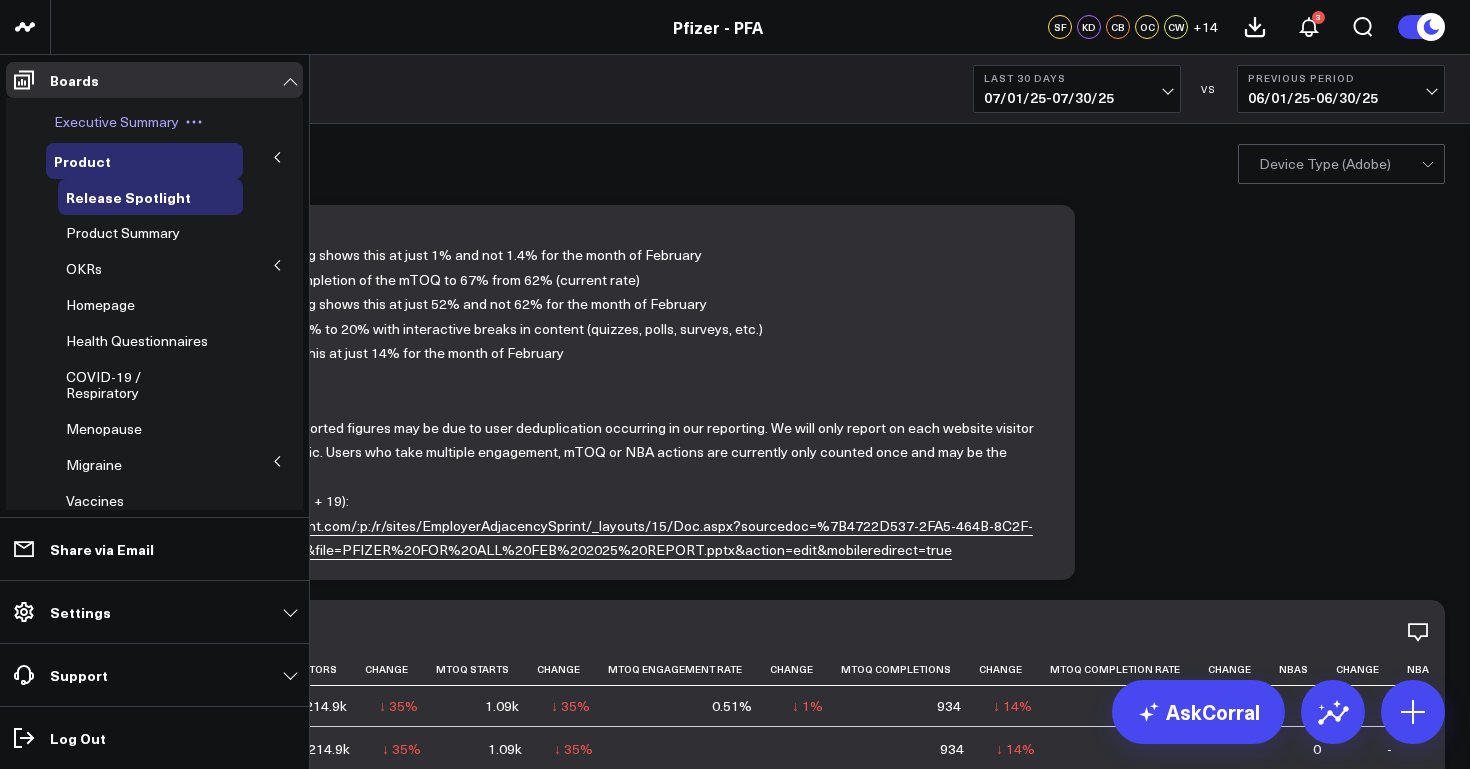 click on "Executive Summary" at bounding box center [116, 121] 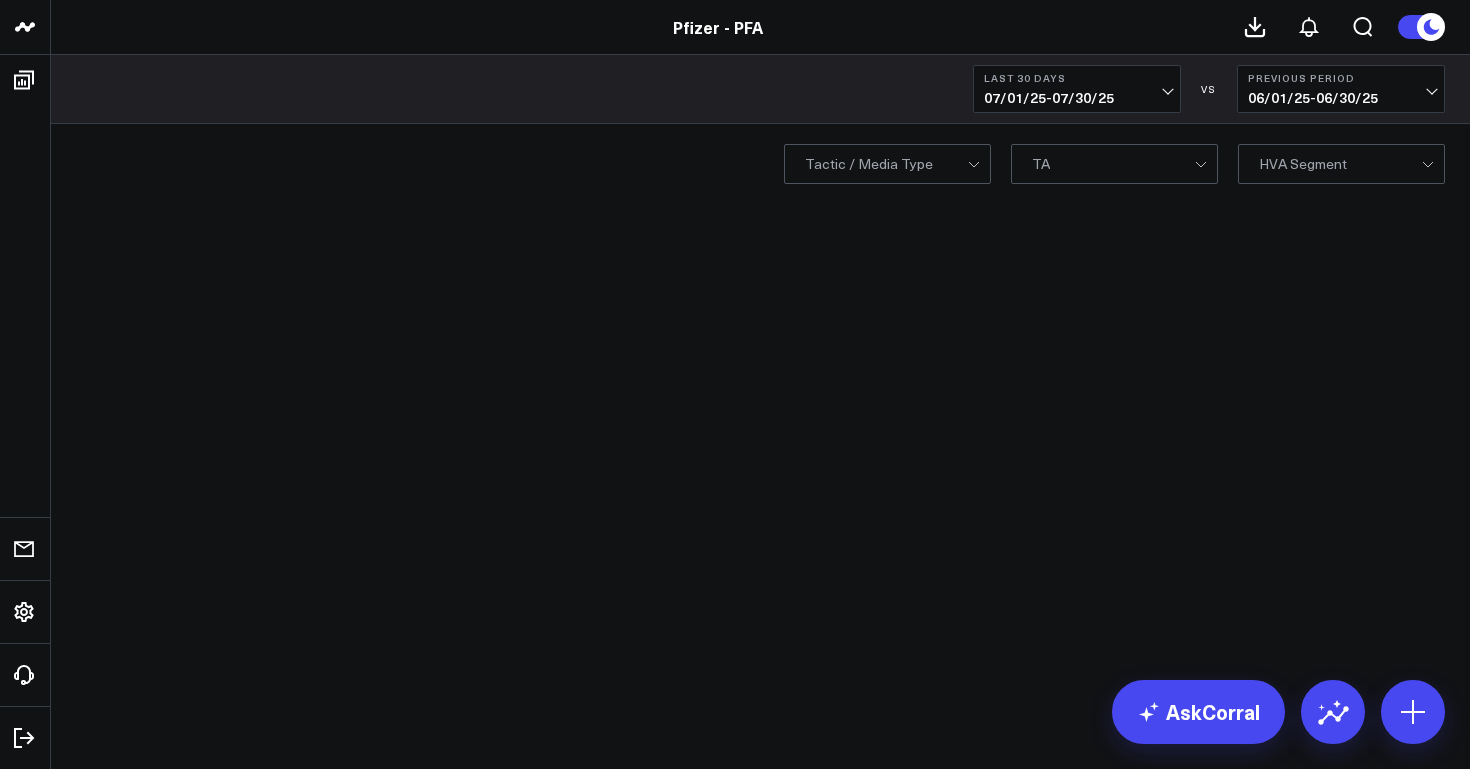 scroll, scrollTop: 0, scrollLeft: 0, axis: both 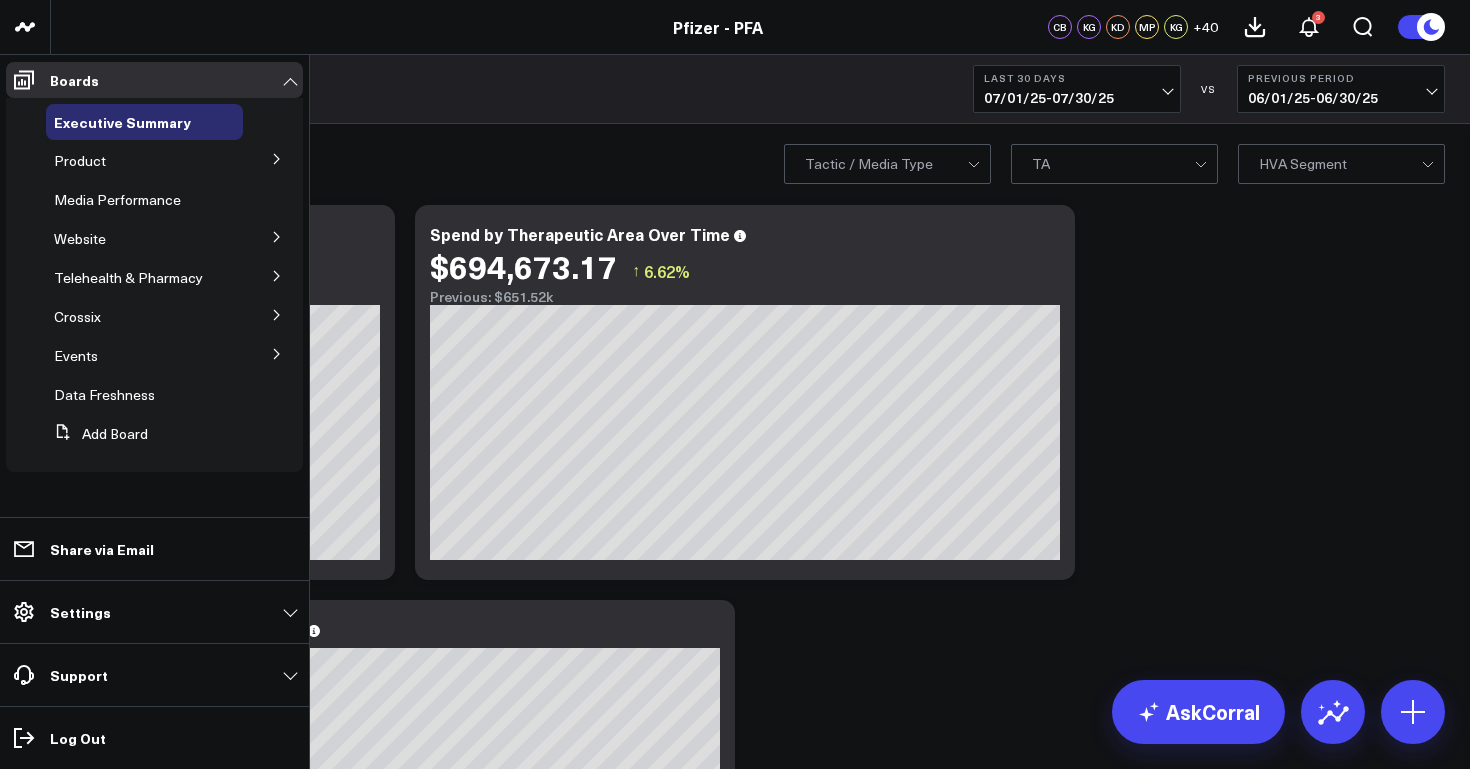 click 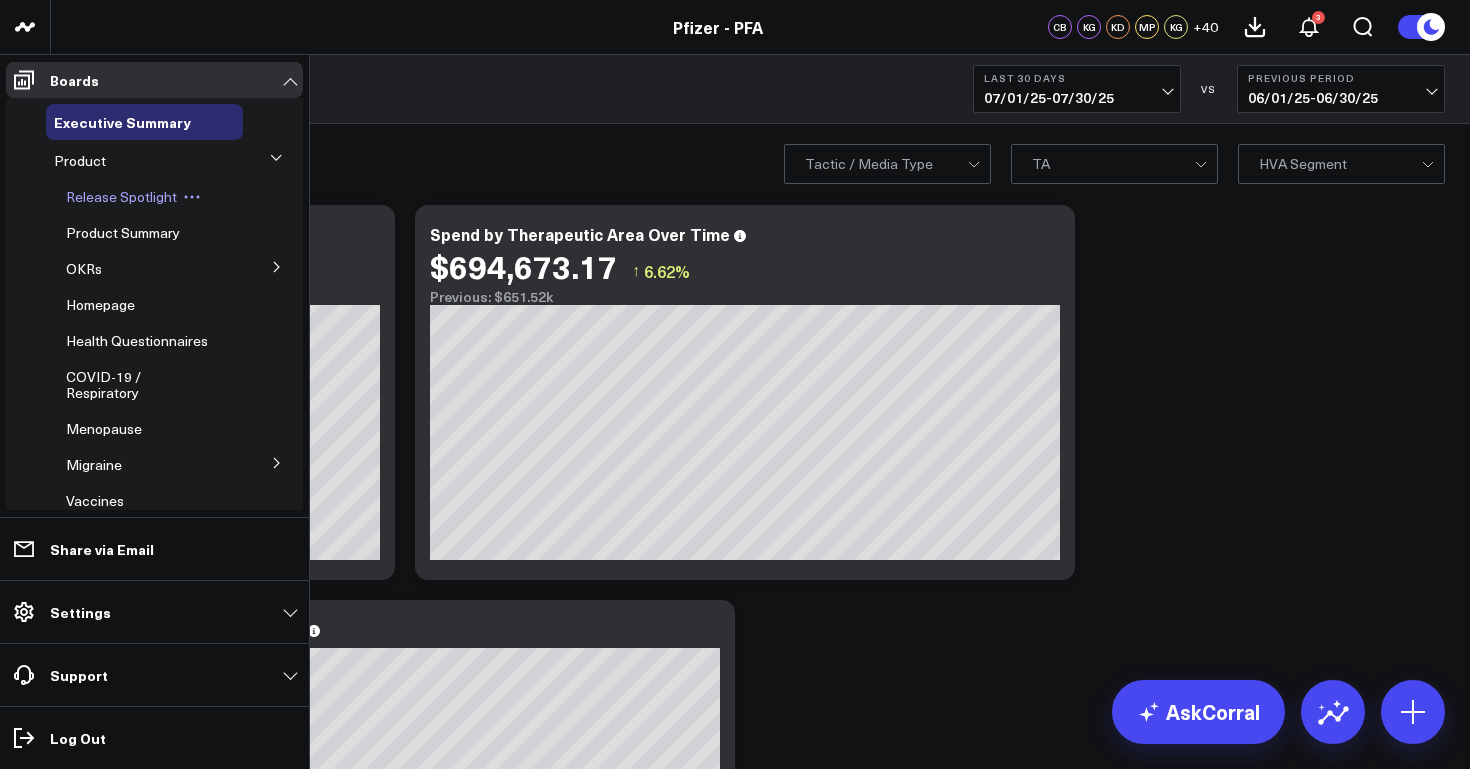 click on "Release Spotlight" at bounding box center [121, 196] 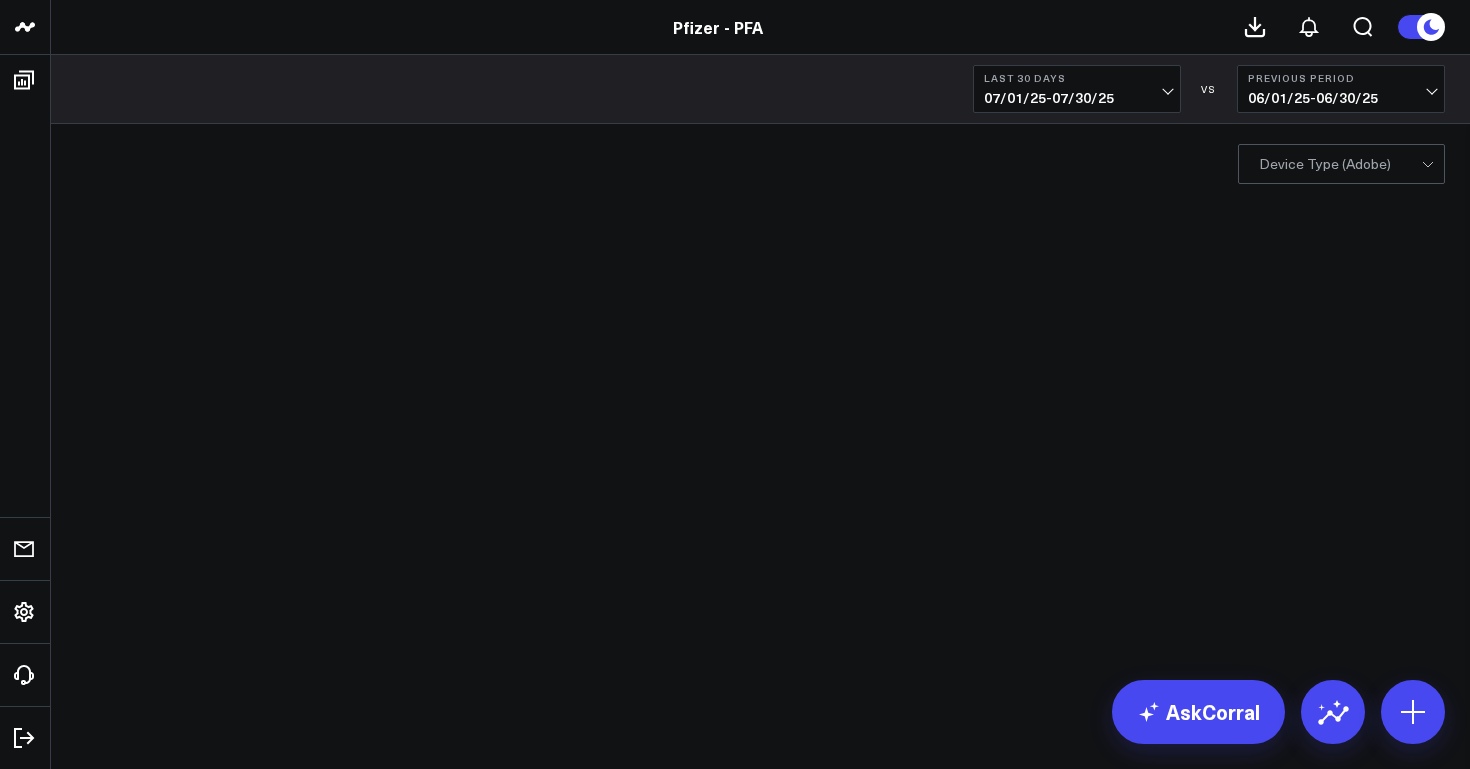 scroll, scrollTop: 0, scrollLeft: 0, axis: both 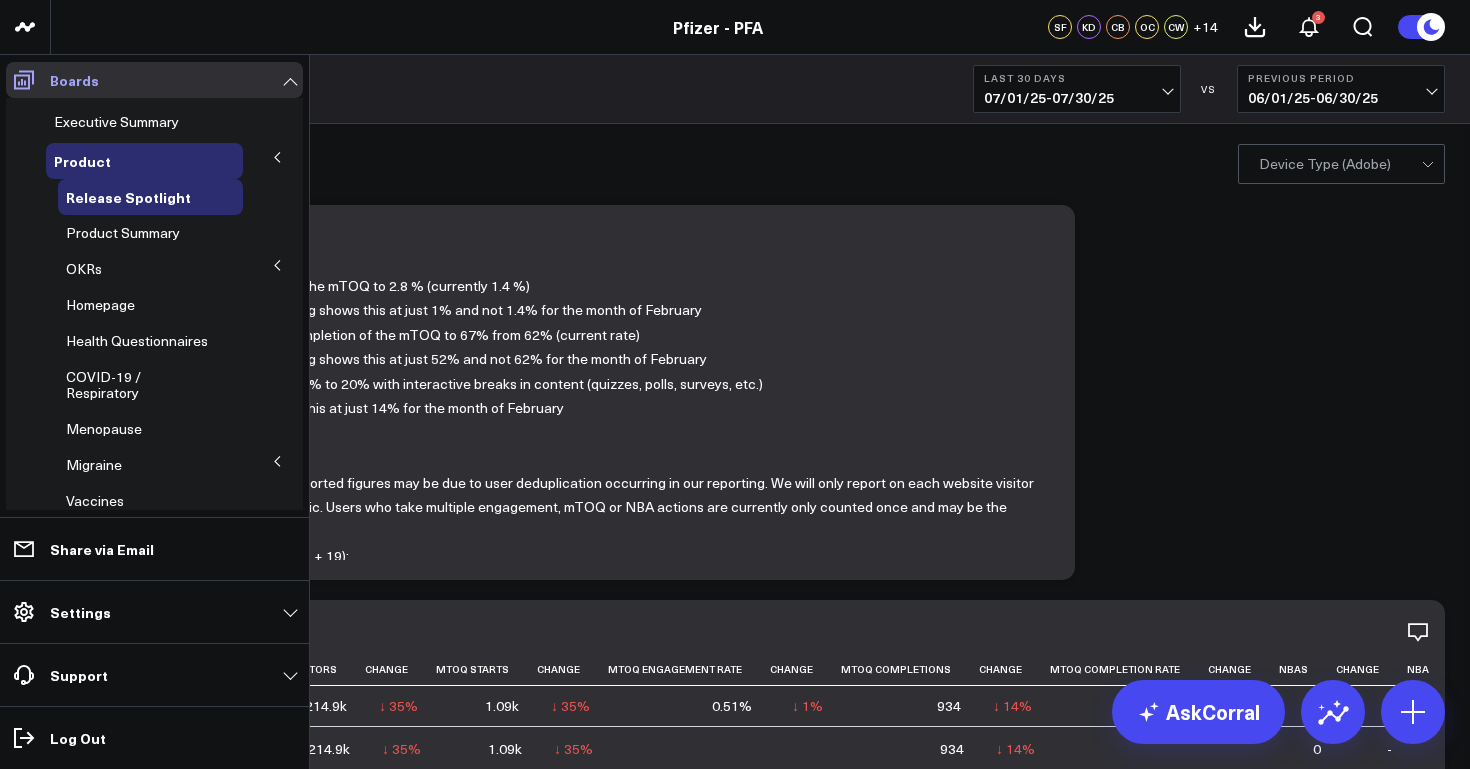click at bounding box center [24, 80] 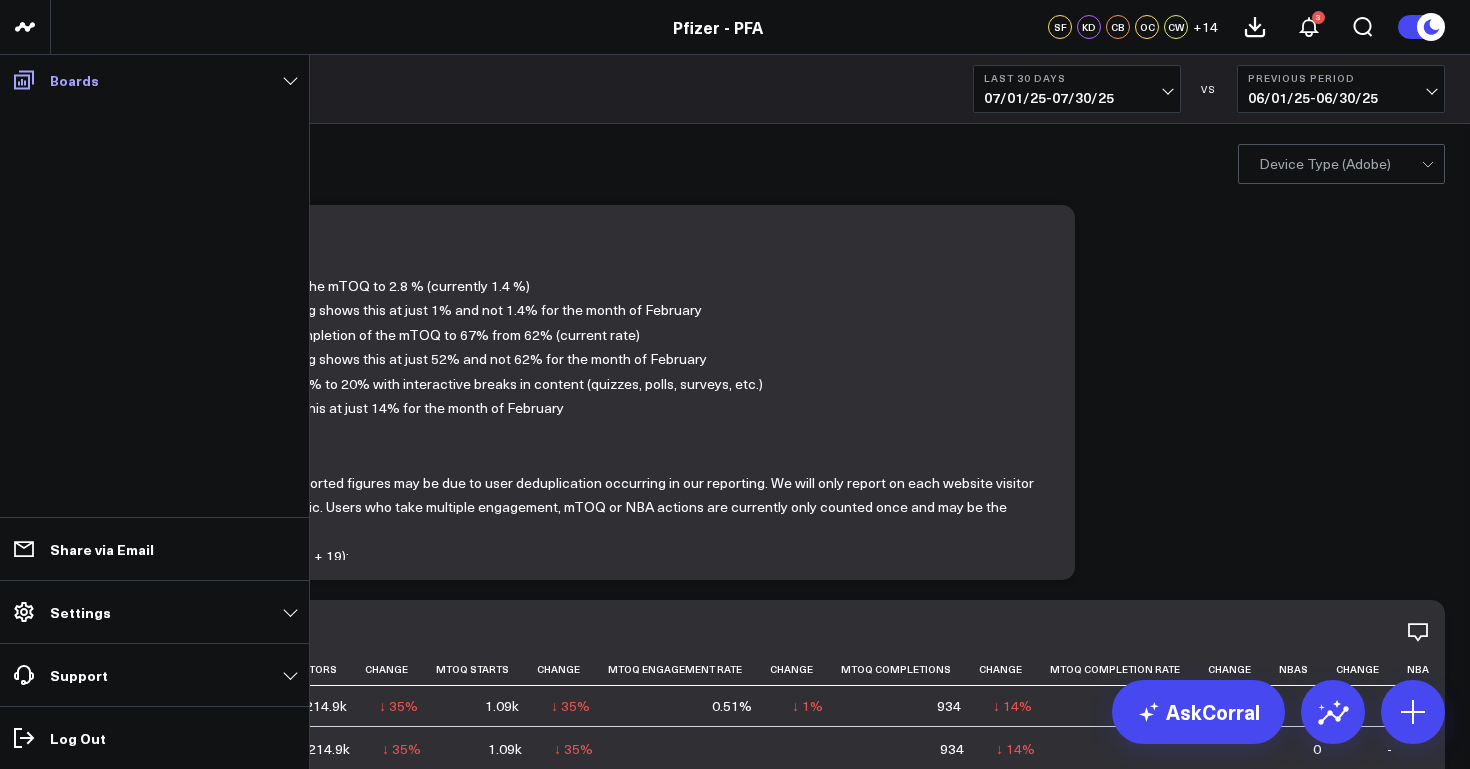 click on "Boards" at bounding box center (154, 80) 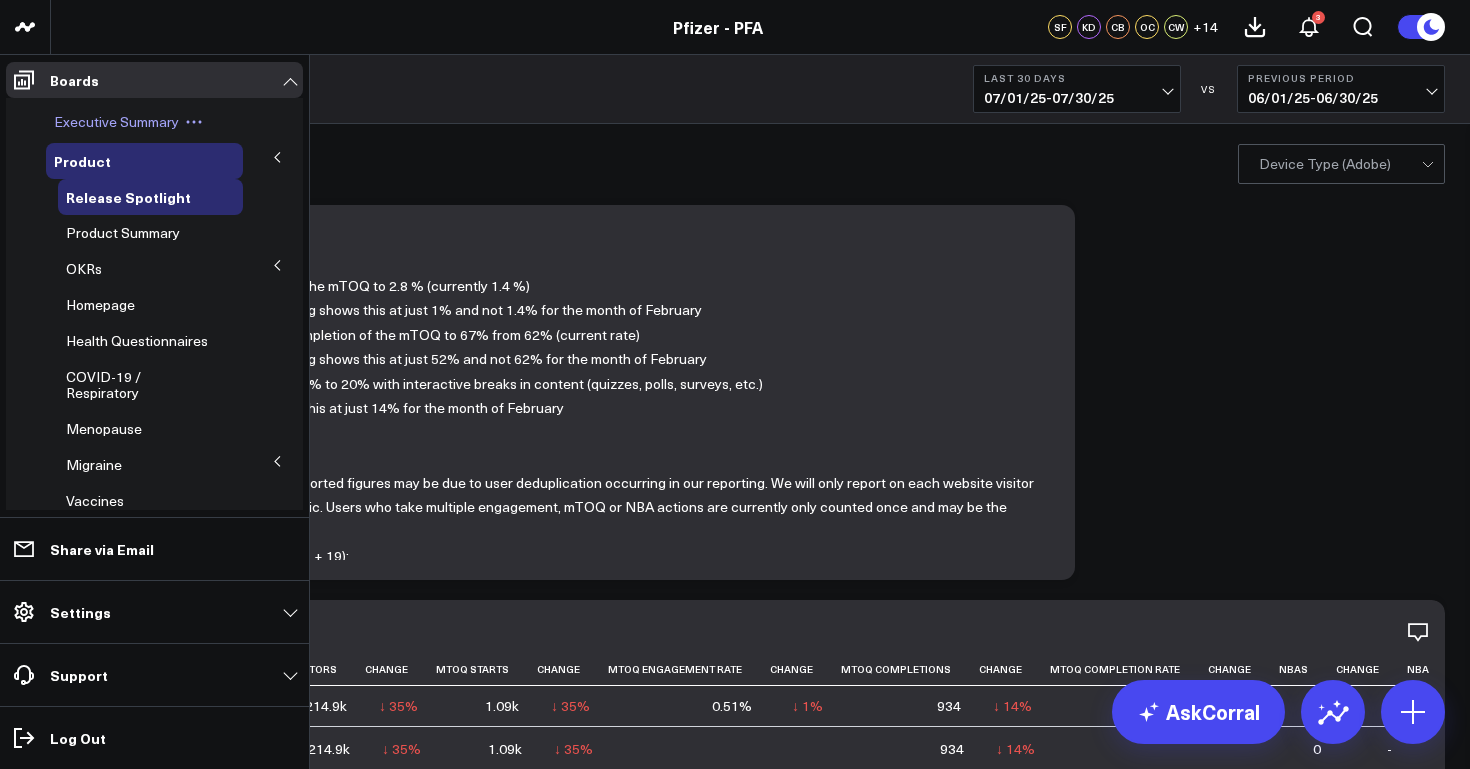 click on "Executive Summary" at bounding box center [116, 121] 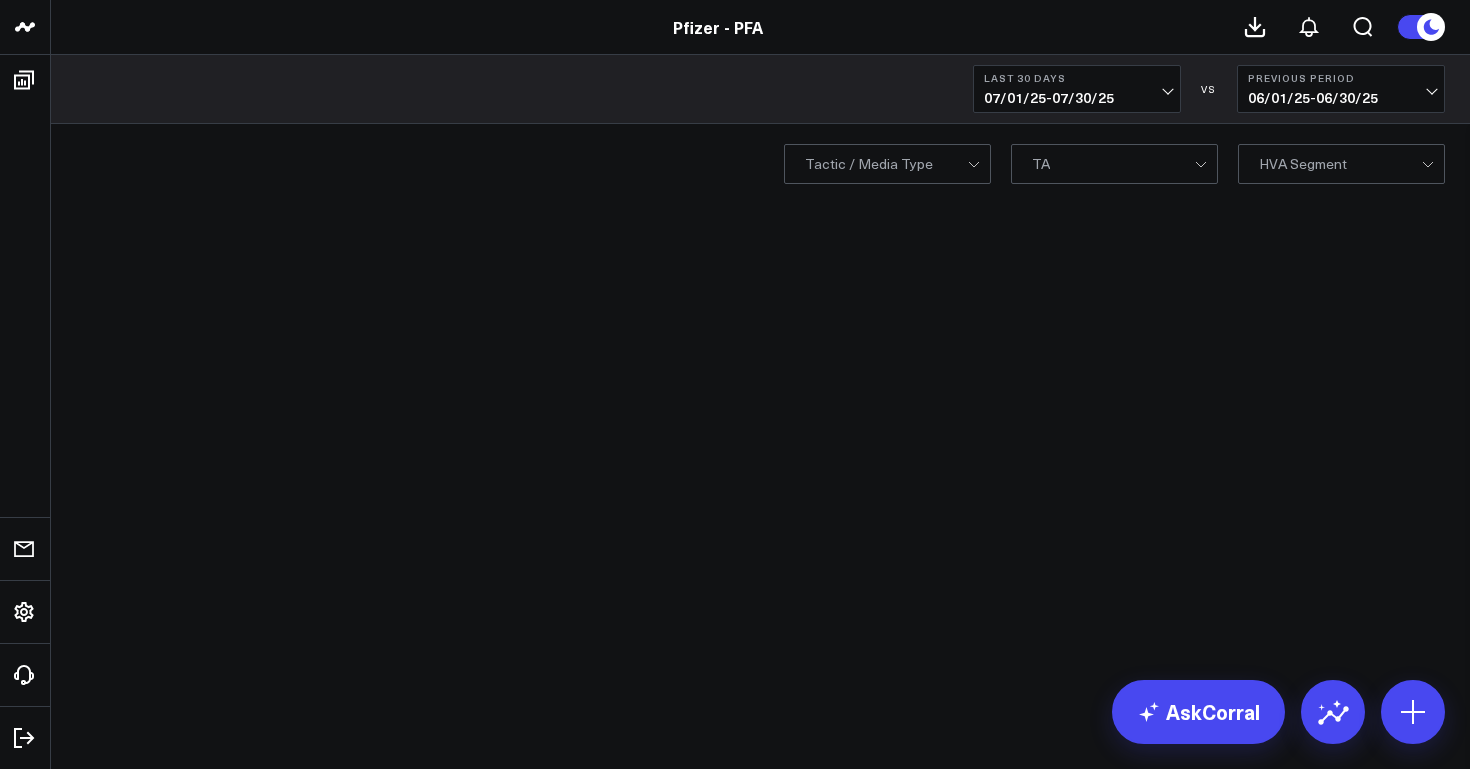 scroll, scrollTop: 0, scrollLeft: 0, axis: both 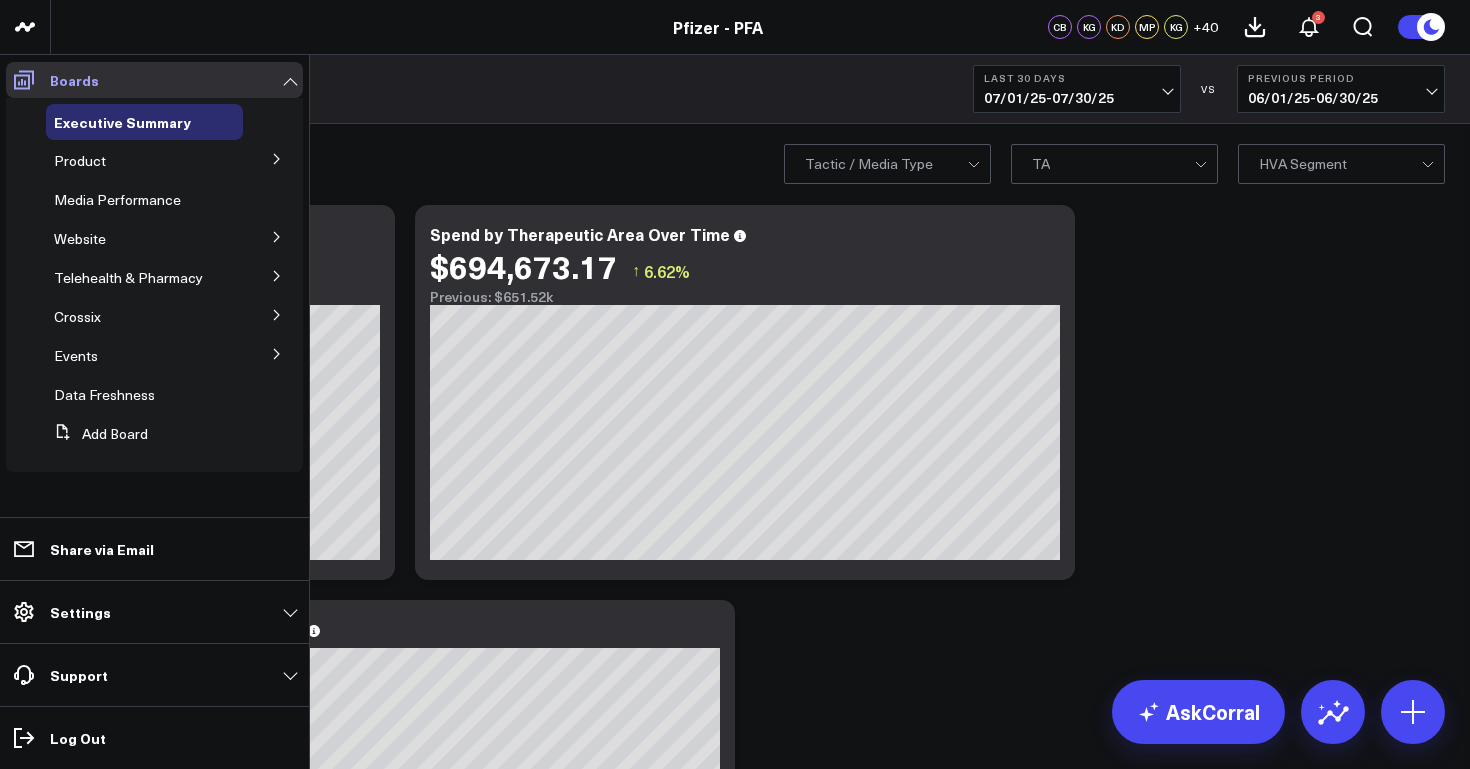 click 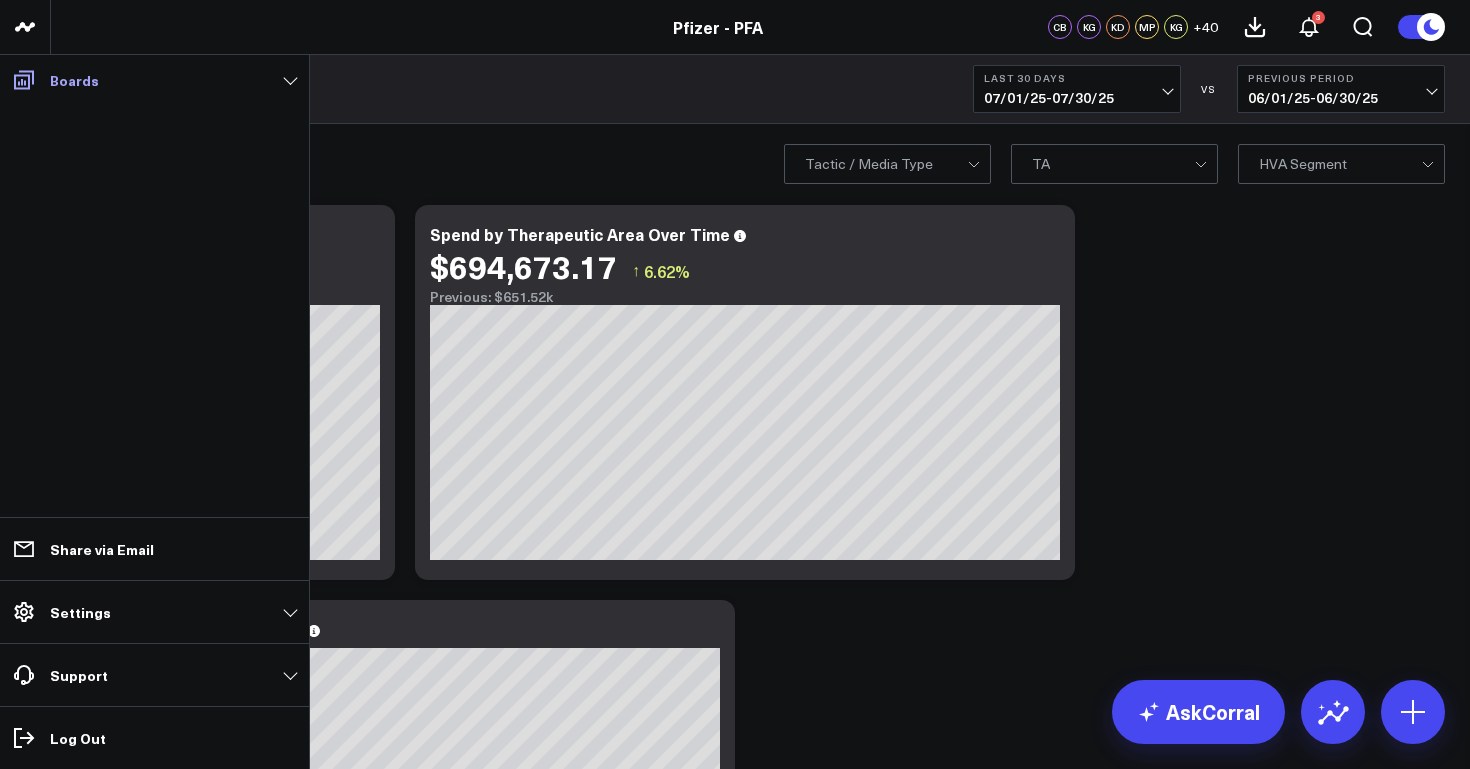 click on "Boards" at bounding box center [74, 80] 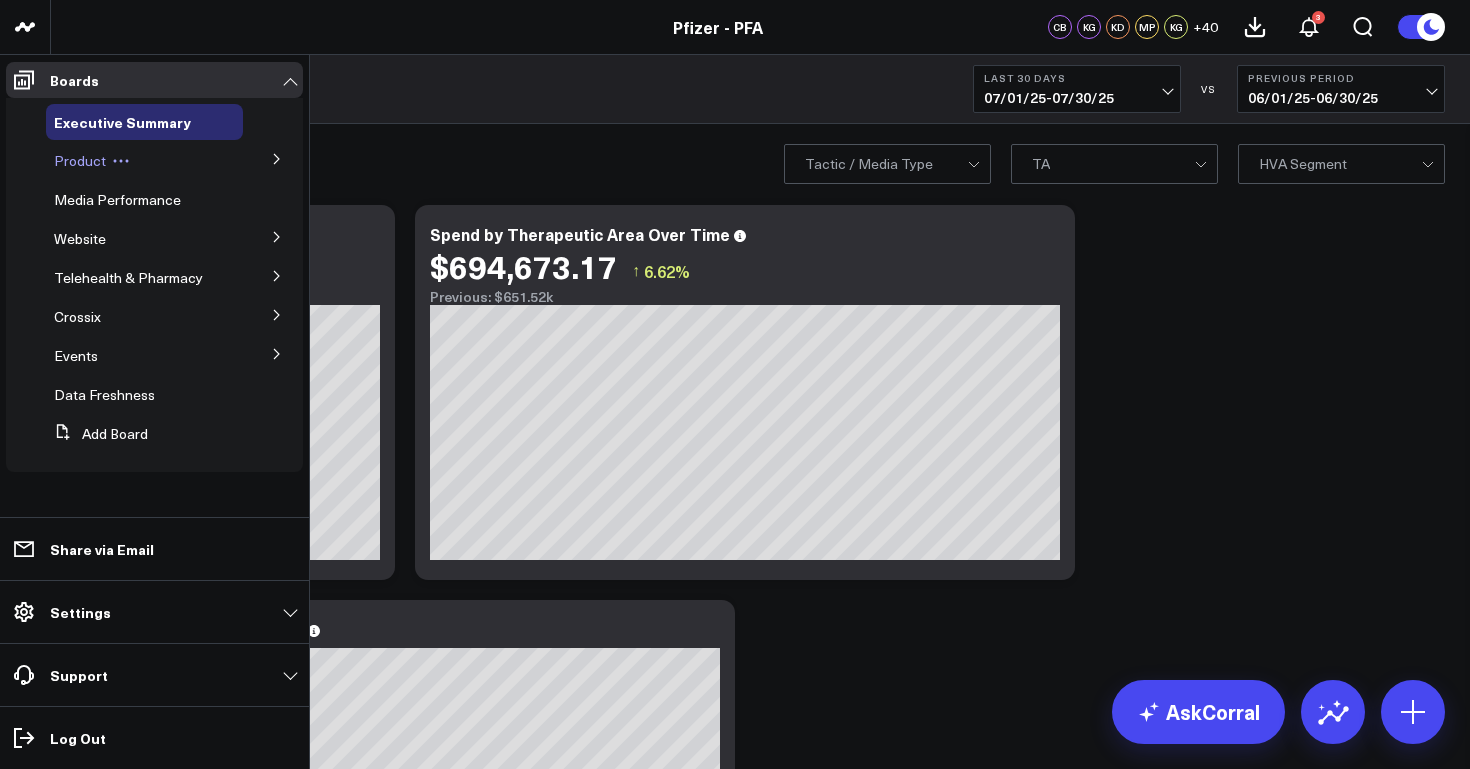 click on "Product" at bounding box center [80, 160] 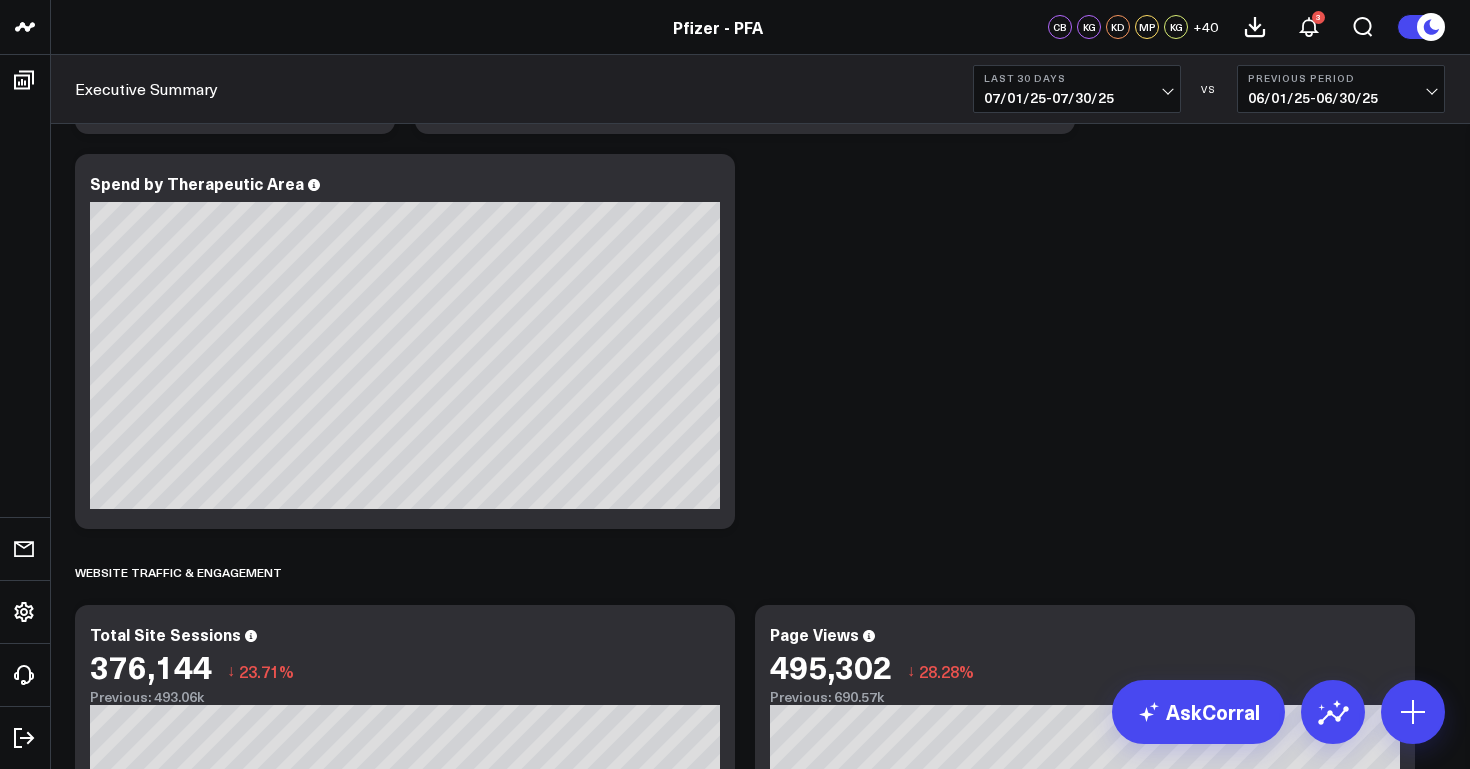 scroll, scrollTop: 444, scrollLeft: 0, axis: vertical 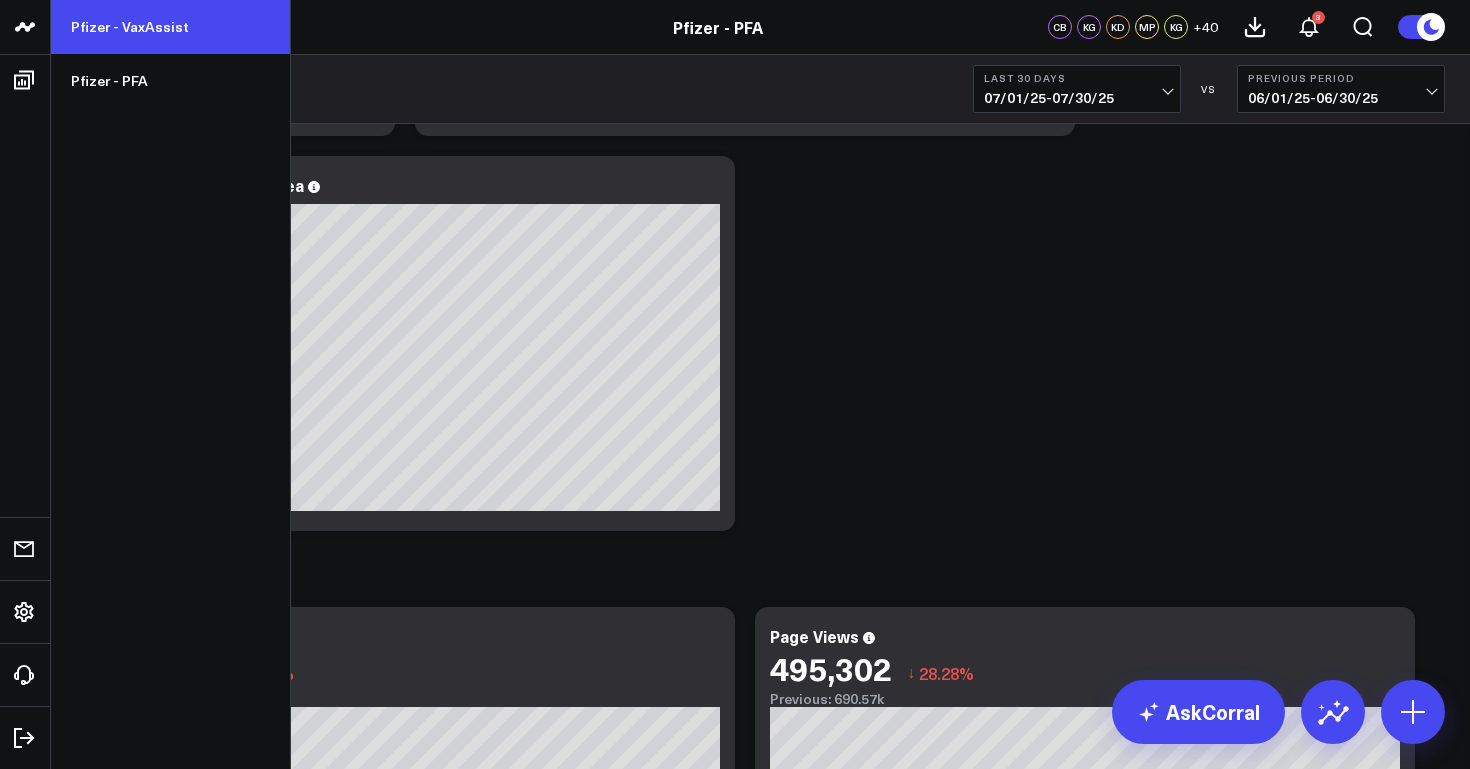 click on "Pfizer - VaxAssist" at bounding box center (170, 27) 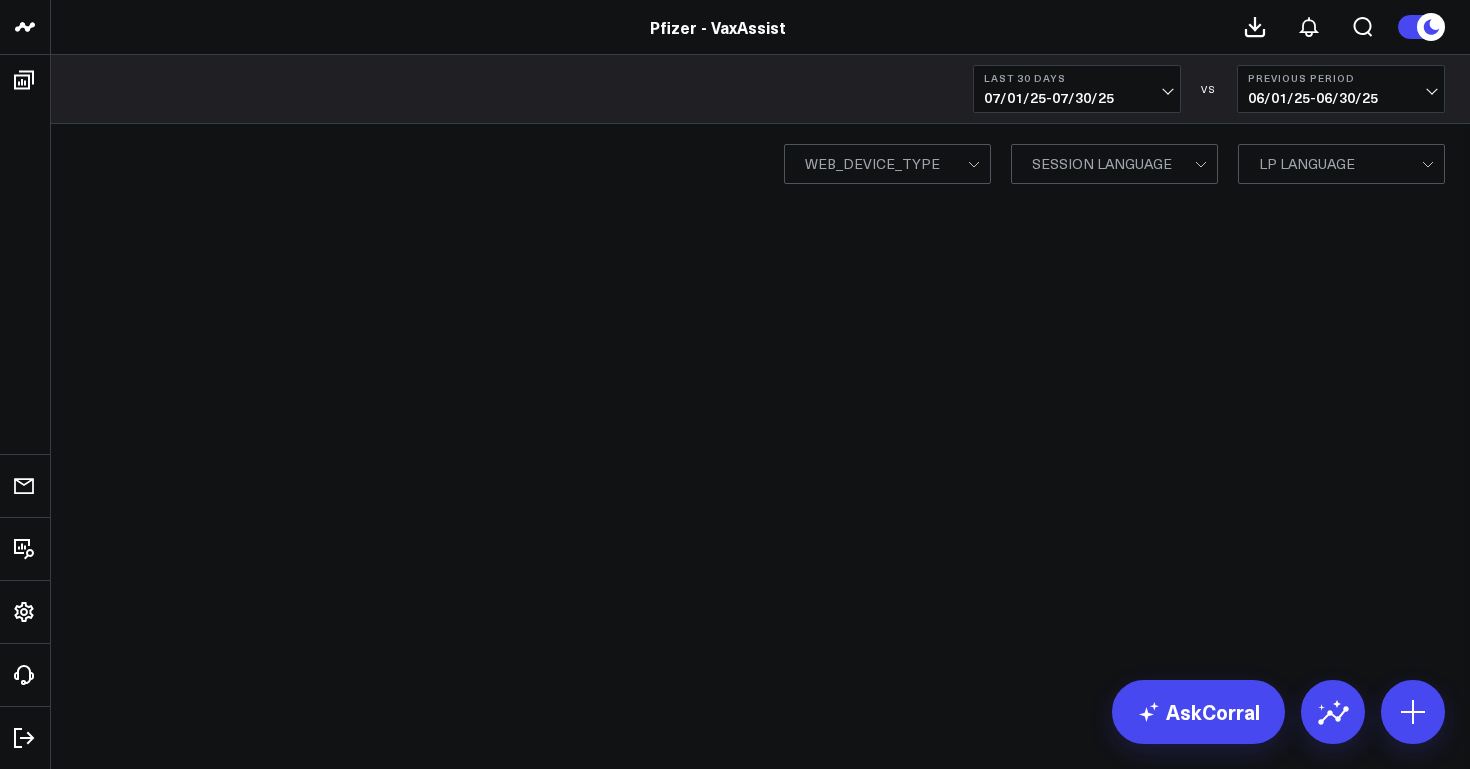 scroll, scrollTop: 0, scrollLeft: 0, axis: both 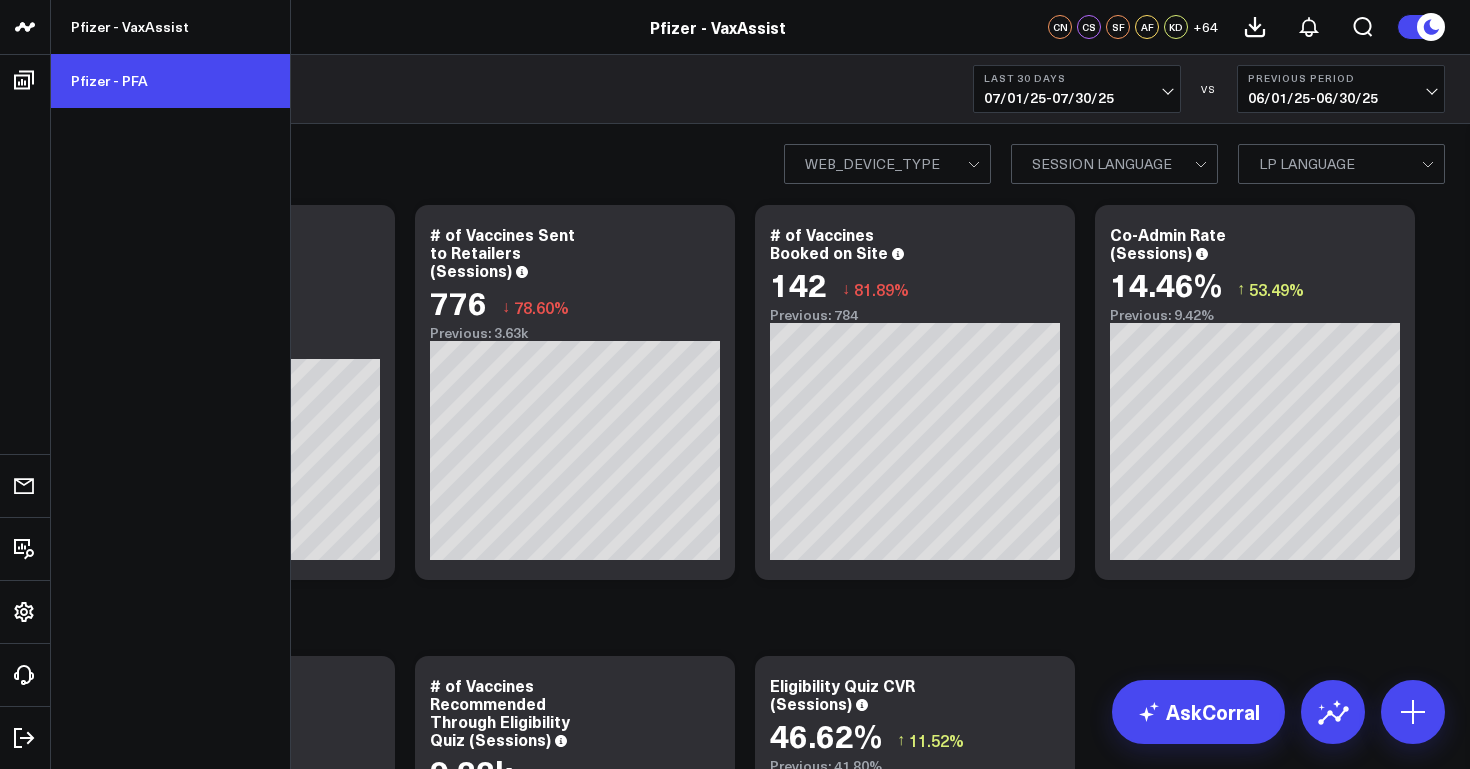 click on "Pfizer - PFA" at bounding box center (170, 81) 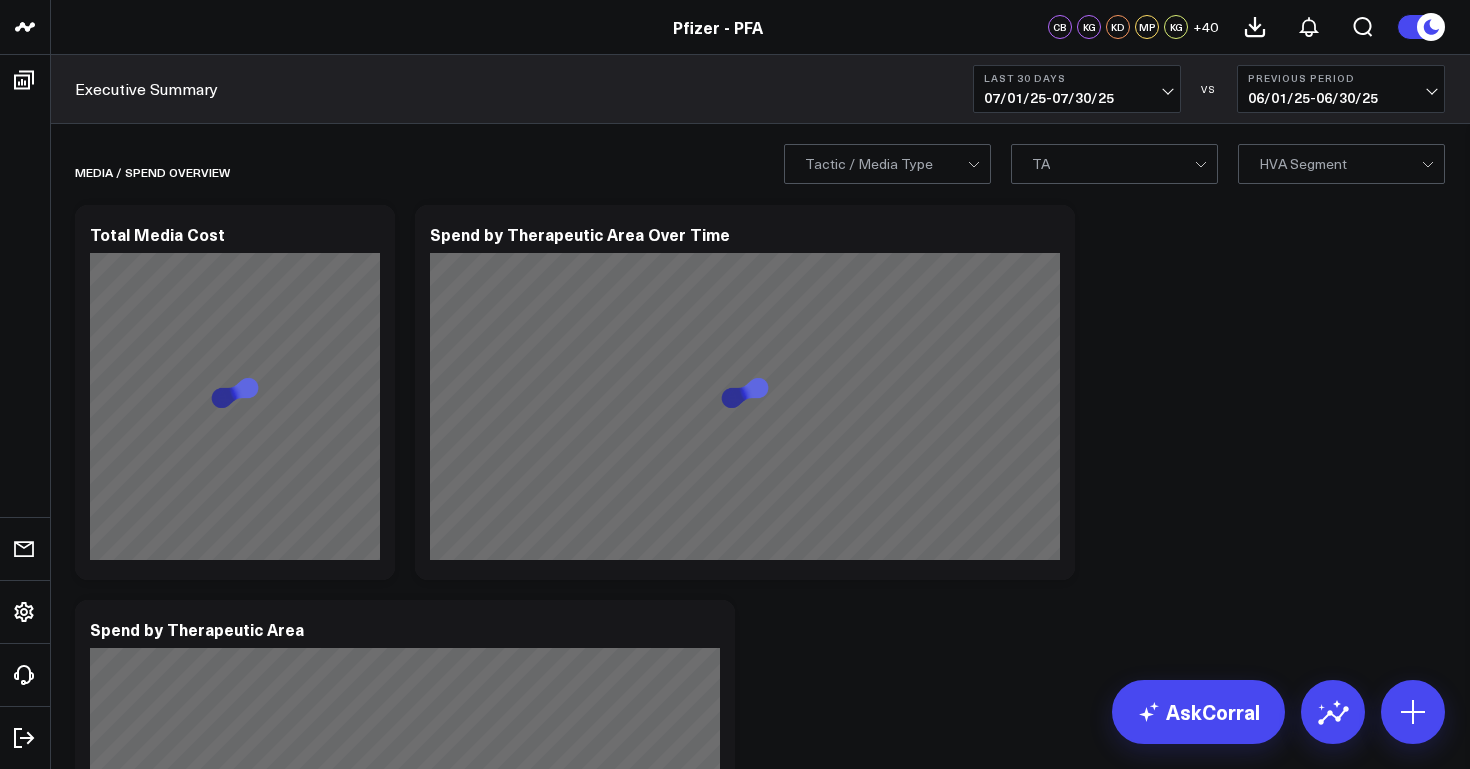 scroll, scrollTop: 0, scrollLeft: 0, axis: both 